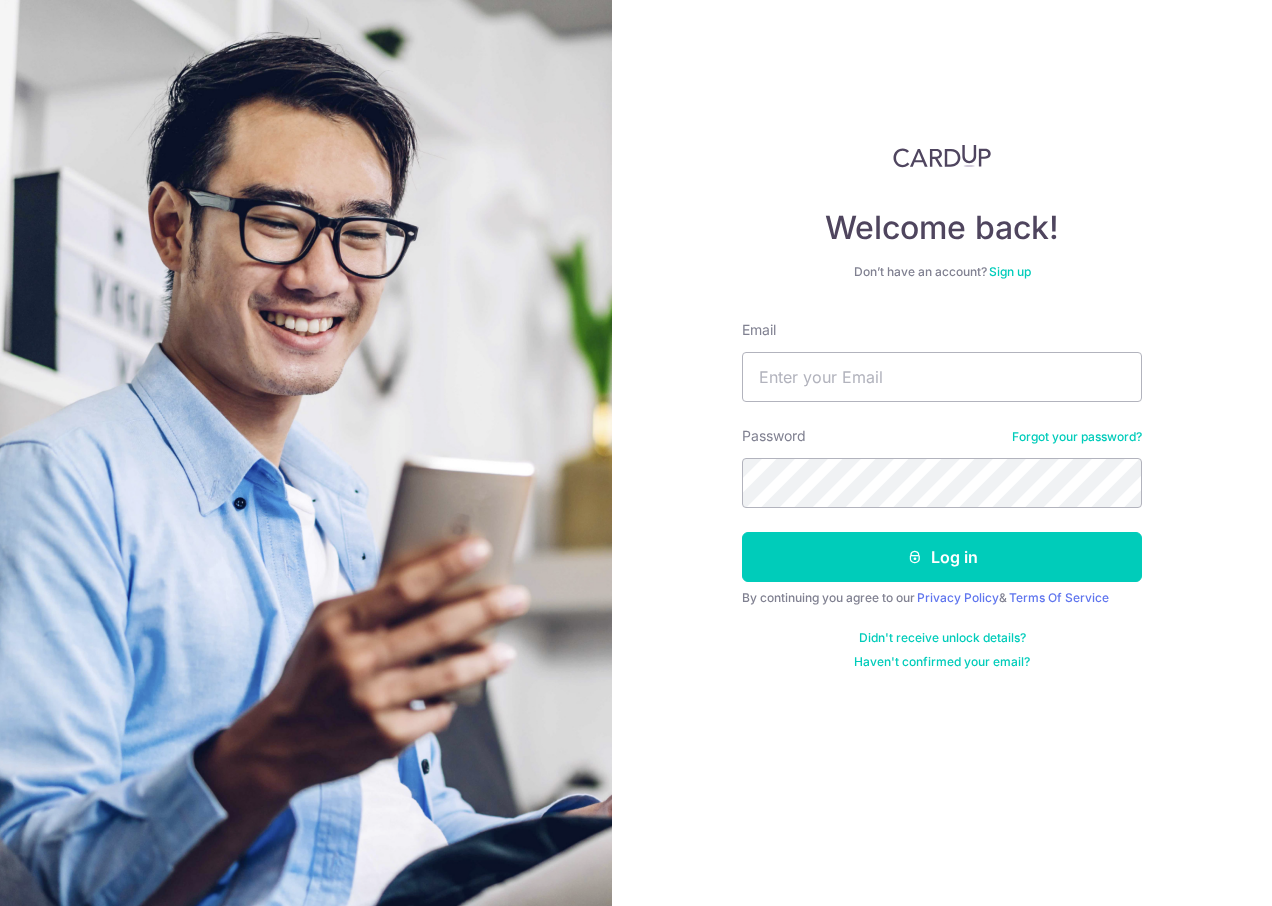 scroll, scrollTop: 0, scrollLeft: 0, axis: both 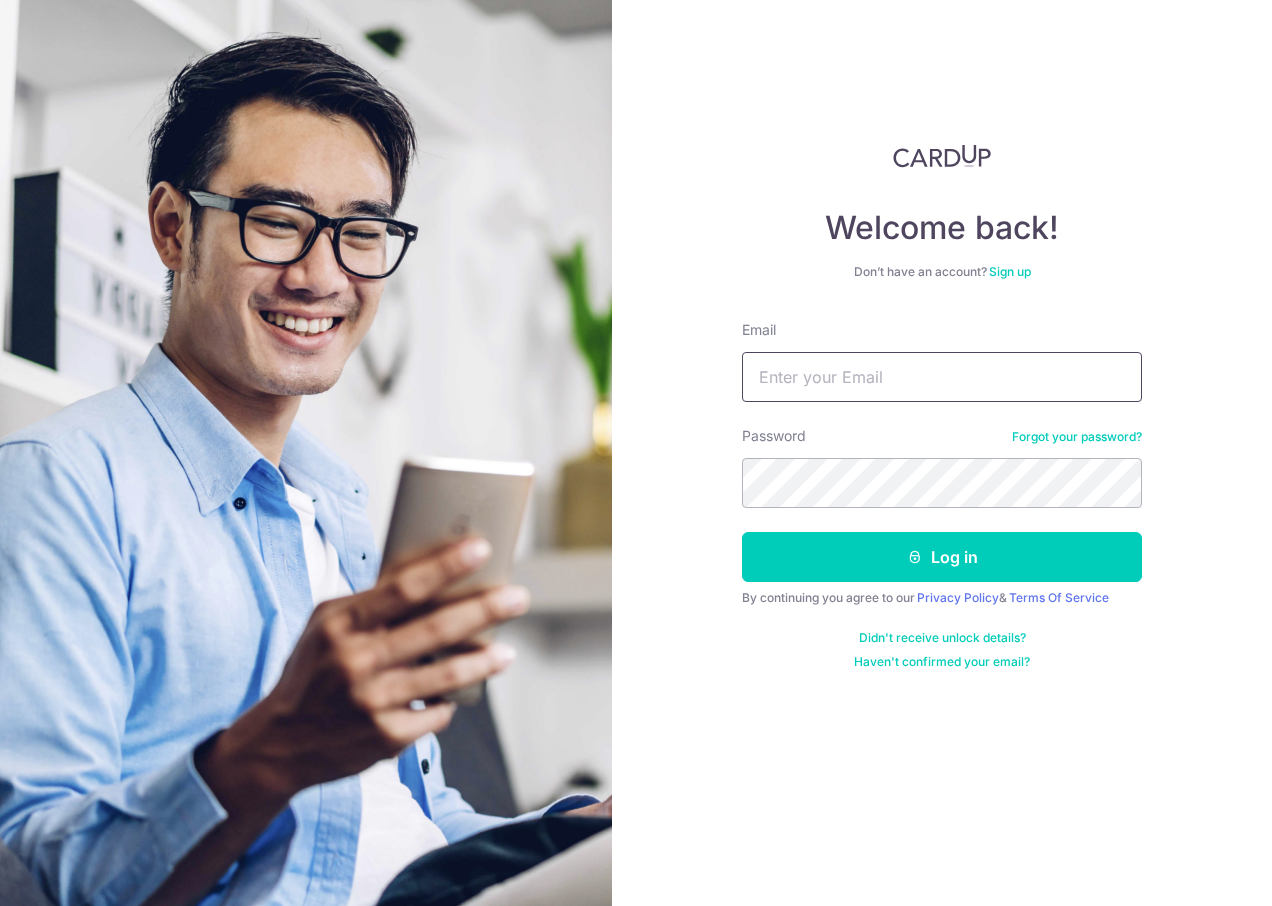 click on "Email" at bounding box center [942, 377] 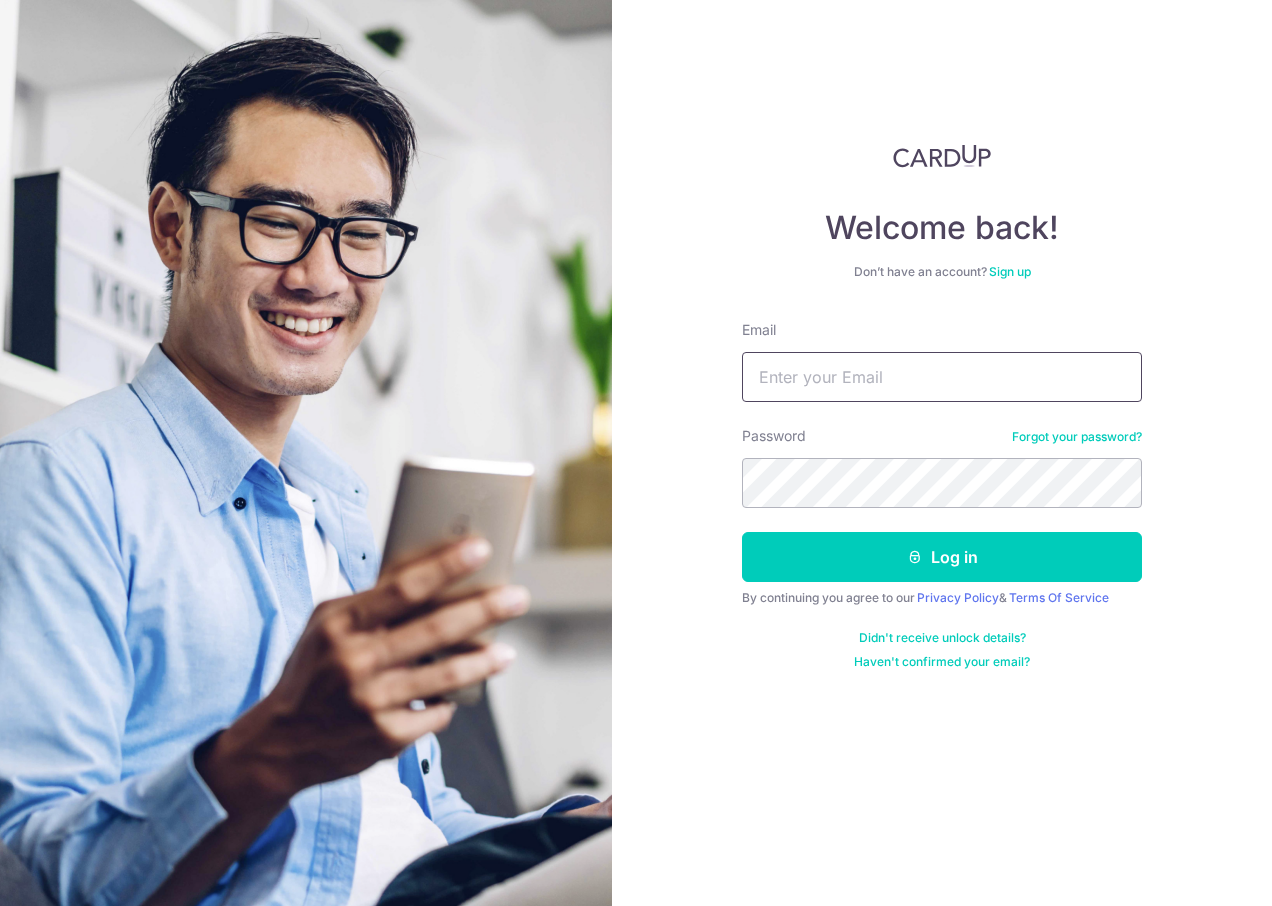 type on "[USERNAME]@[DOMAIN]" 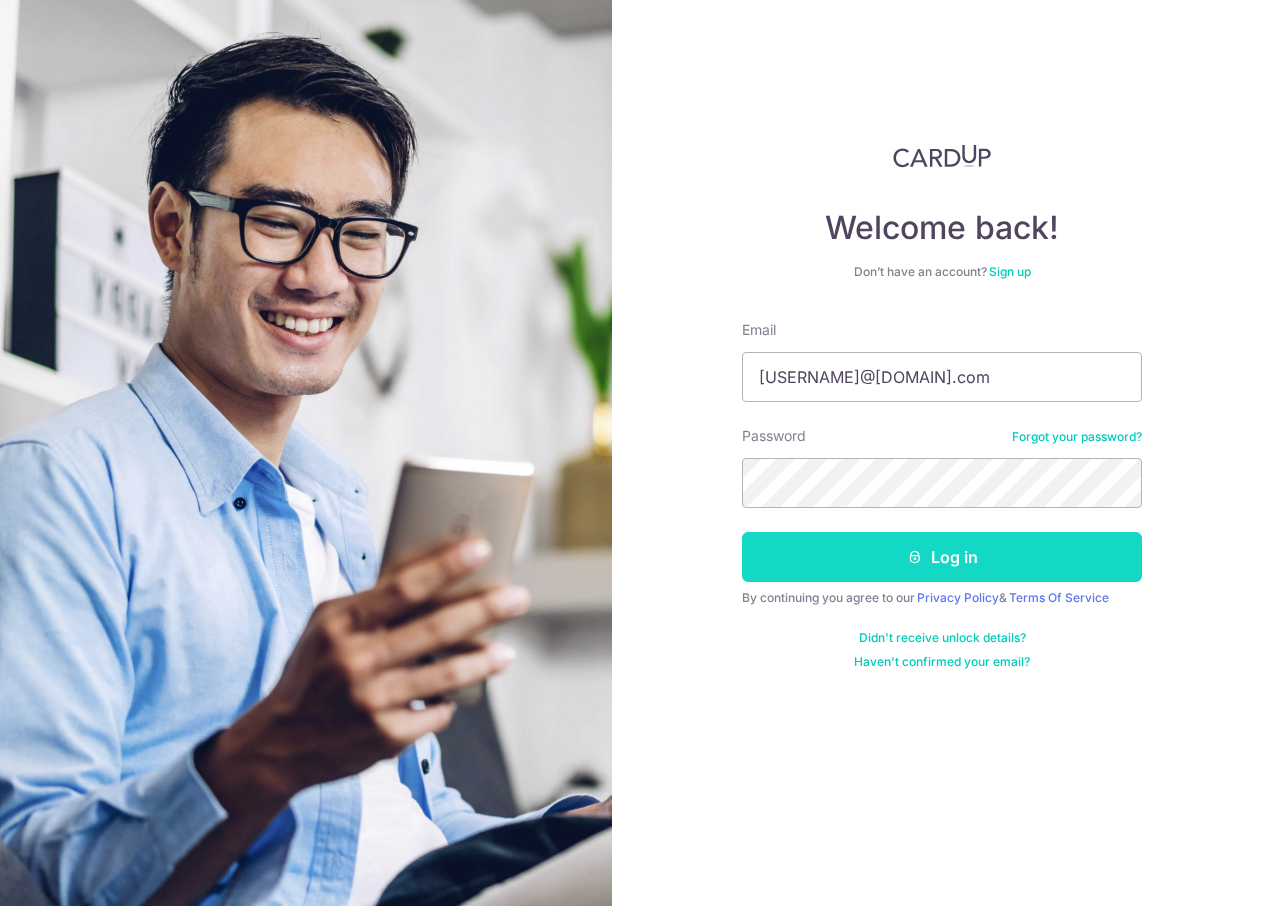 click on "Log in" at bounding box center [942, 557] 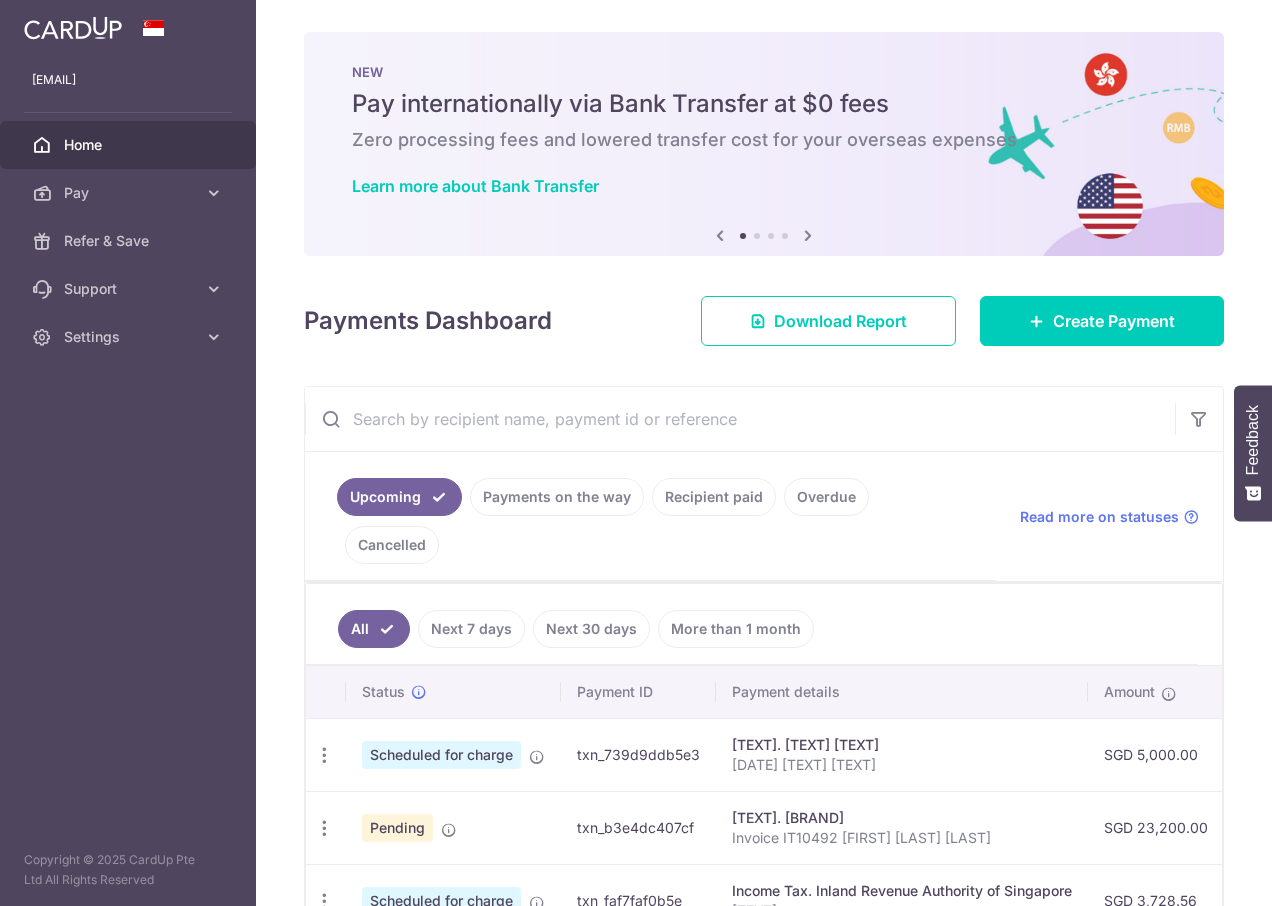 scroll, scrollTop: 0, scrollLeft: 0, axis: both 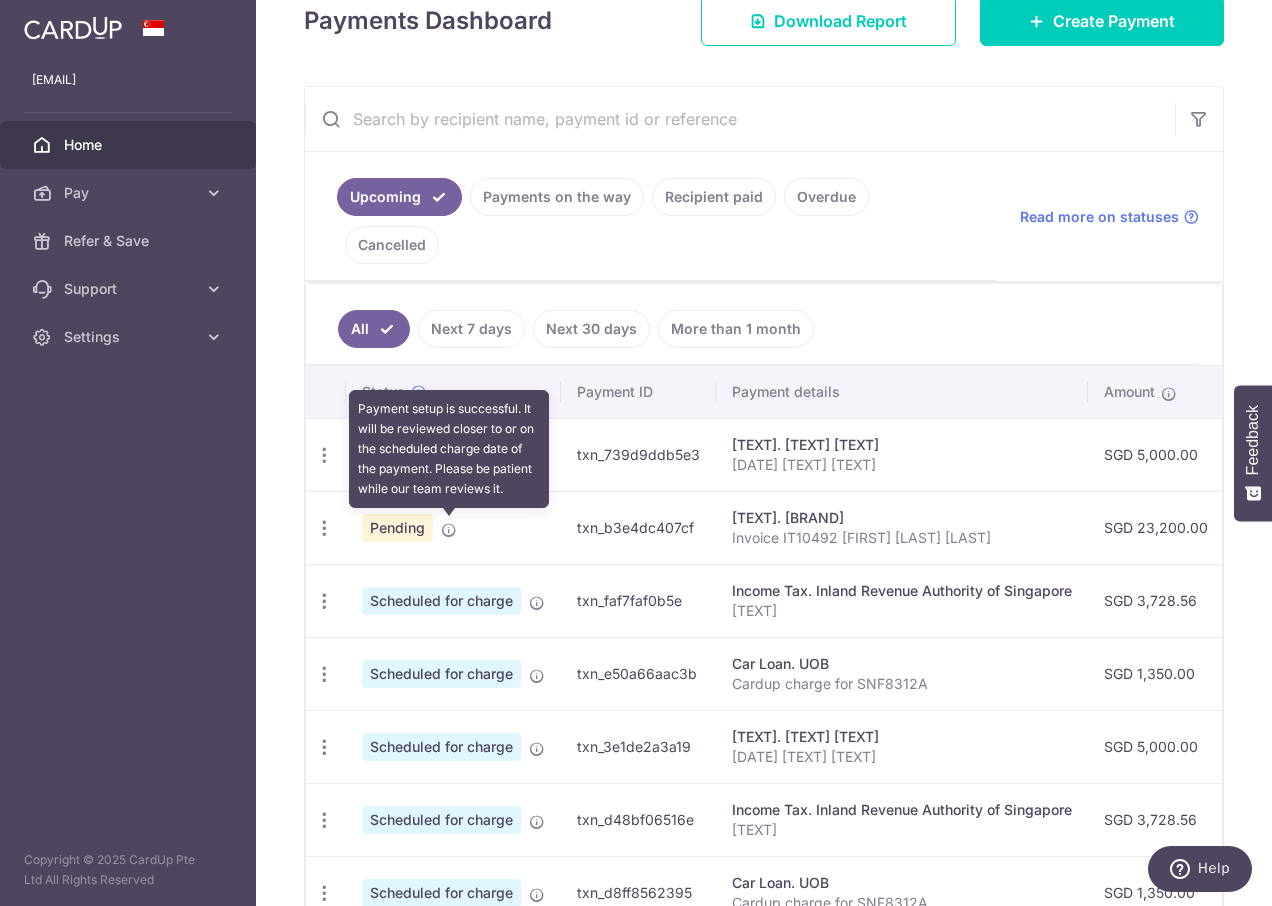 click at bounding box center (449, 530) 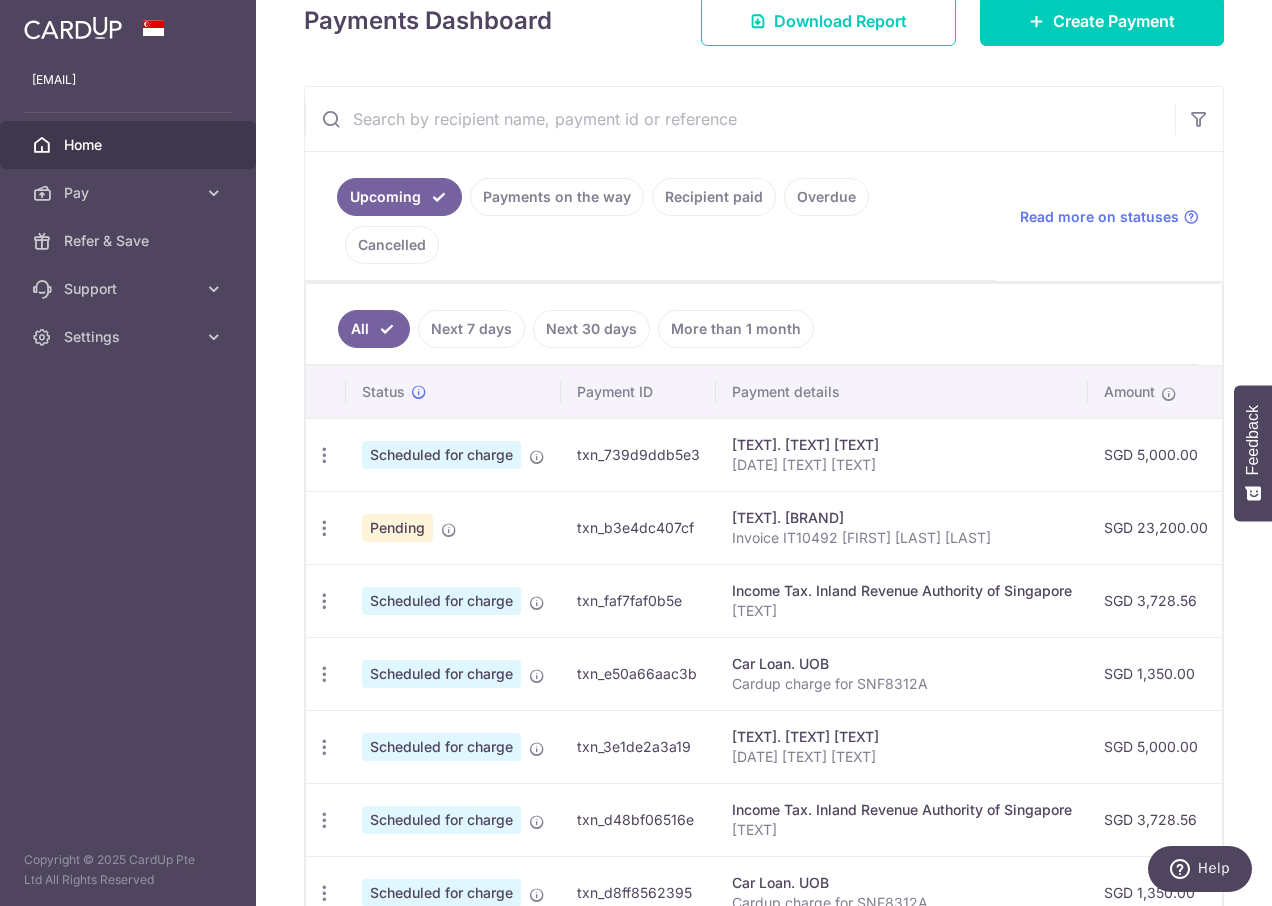 click on "txn_b3e4dc407cf" at bounding box center (638, 527) 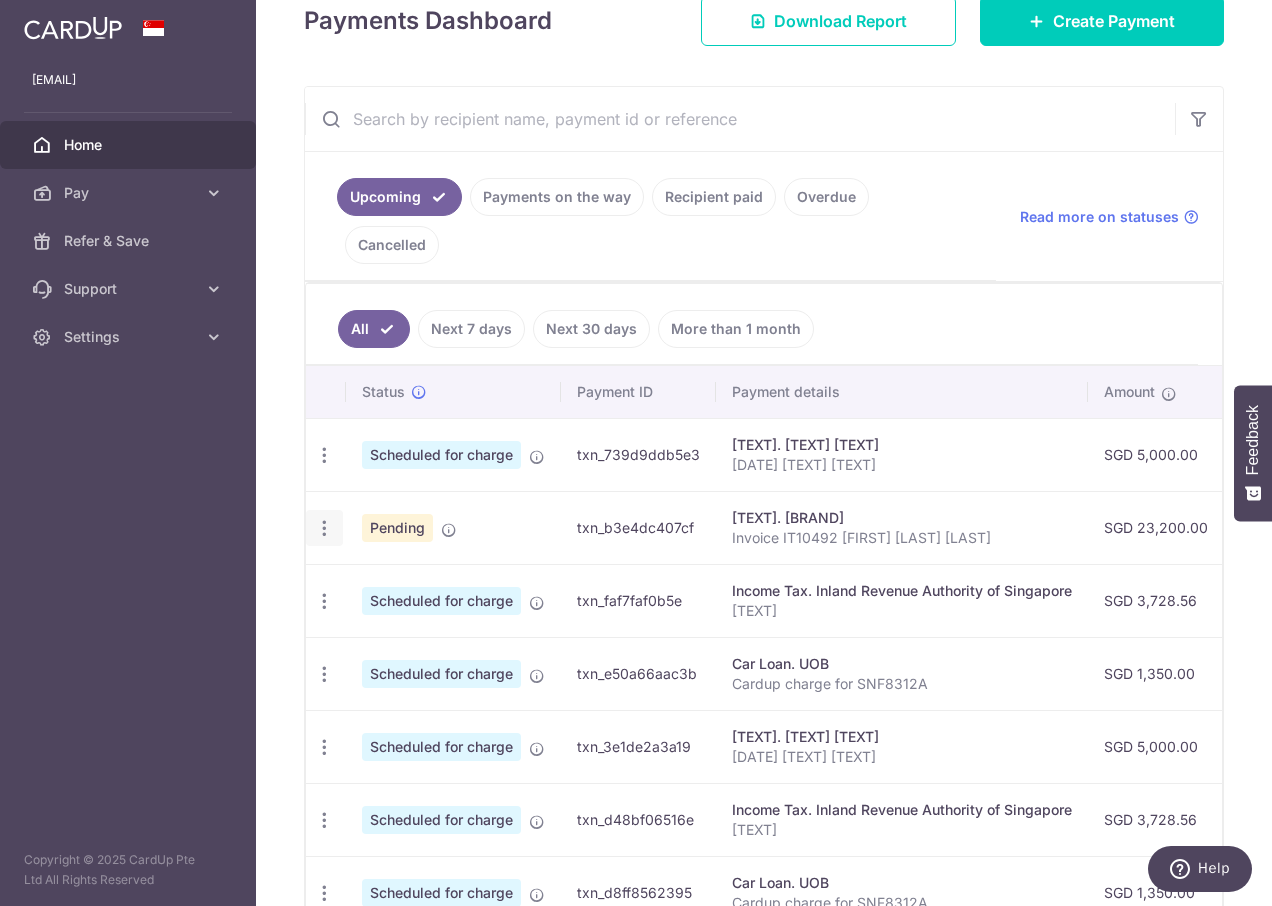 click at bounding box center [324, 455] 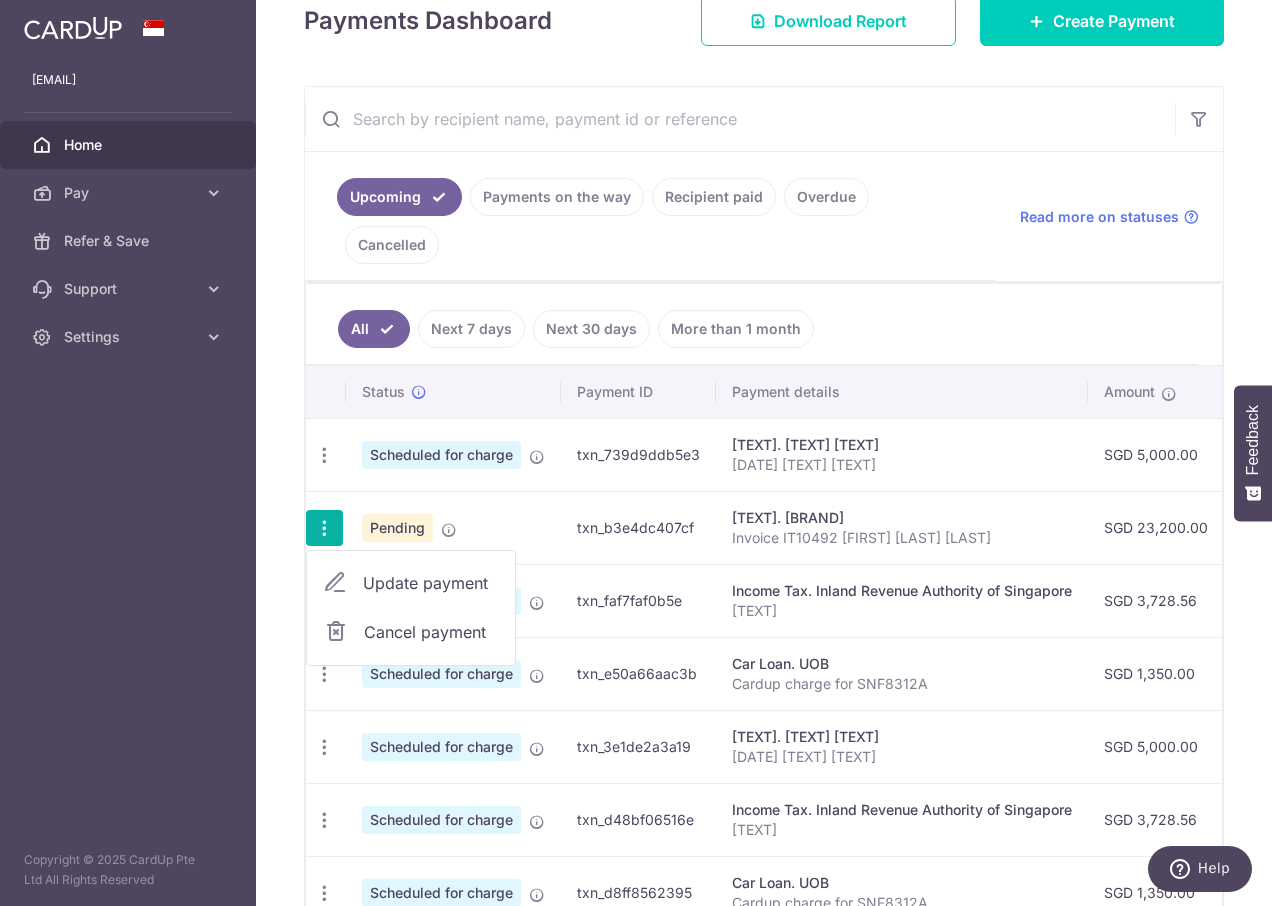 click on "Pending" at bounding box center (453, 527) 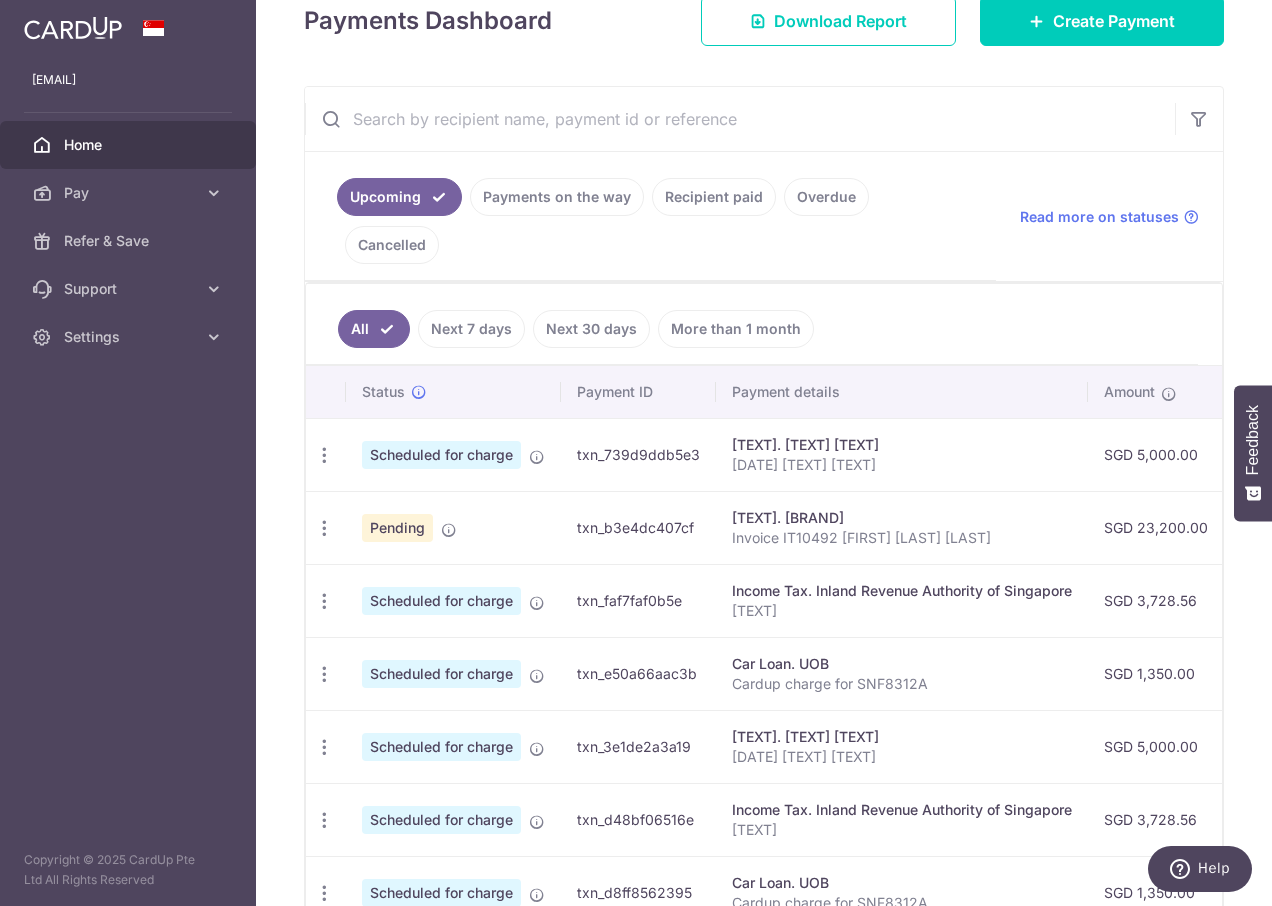 click on "Next 7 days" at bounding box center [471, 329] 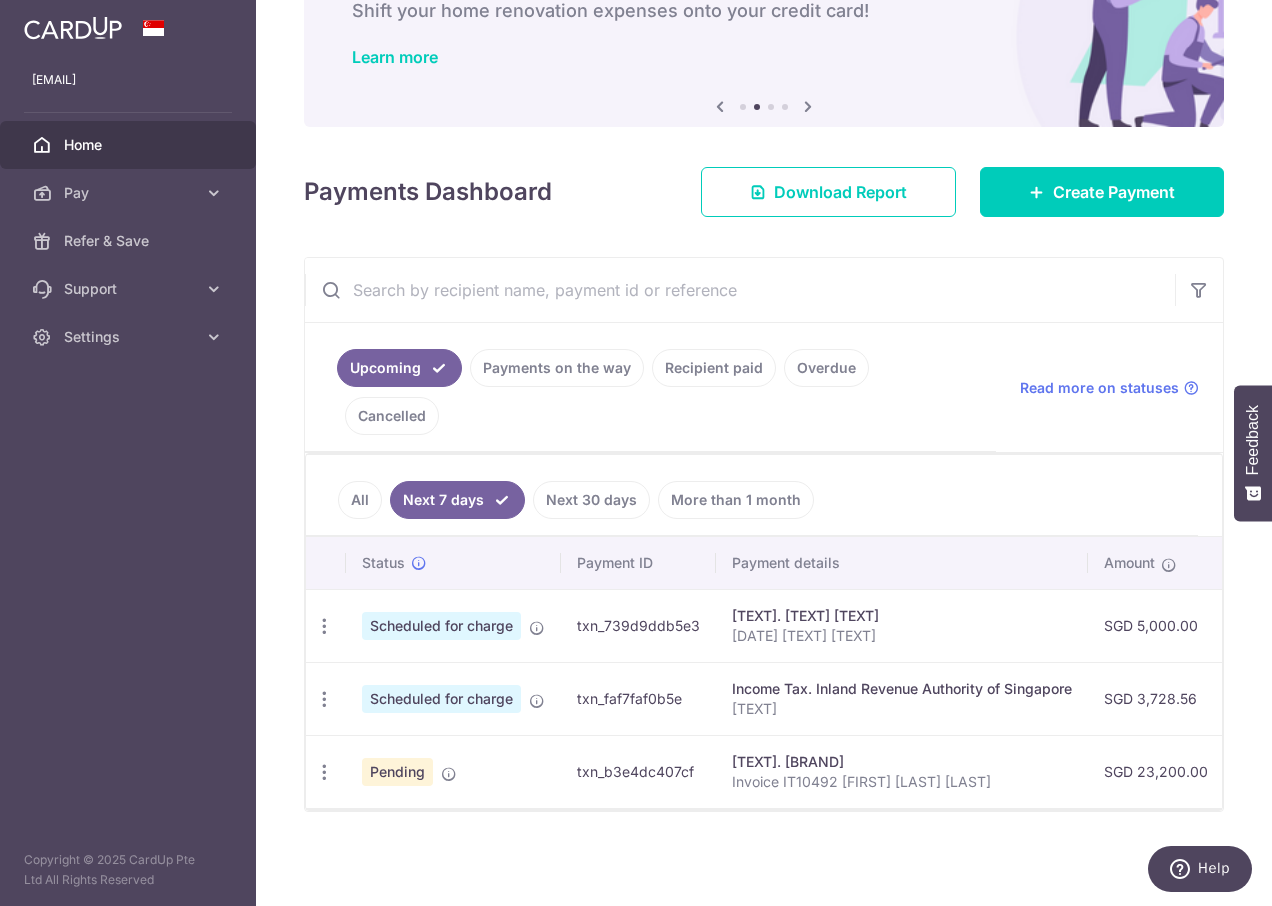 scroll, scrollTop: 139, scrollLeft: 0, axis: vertical 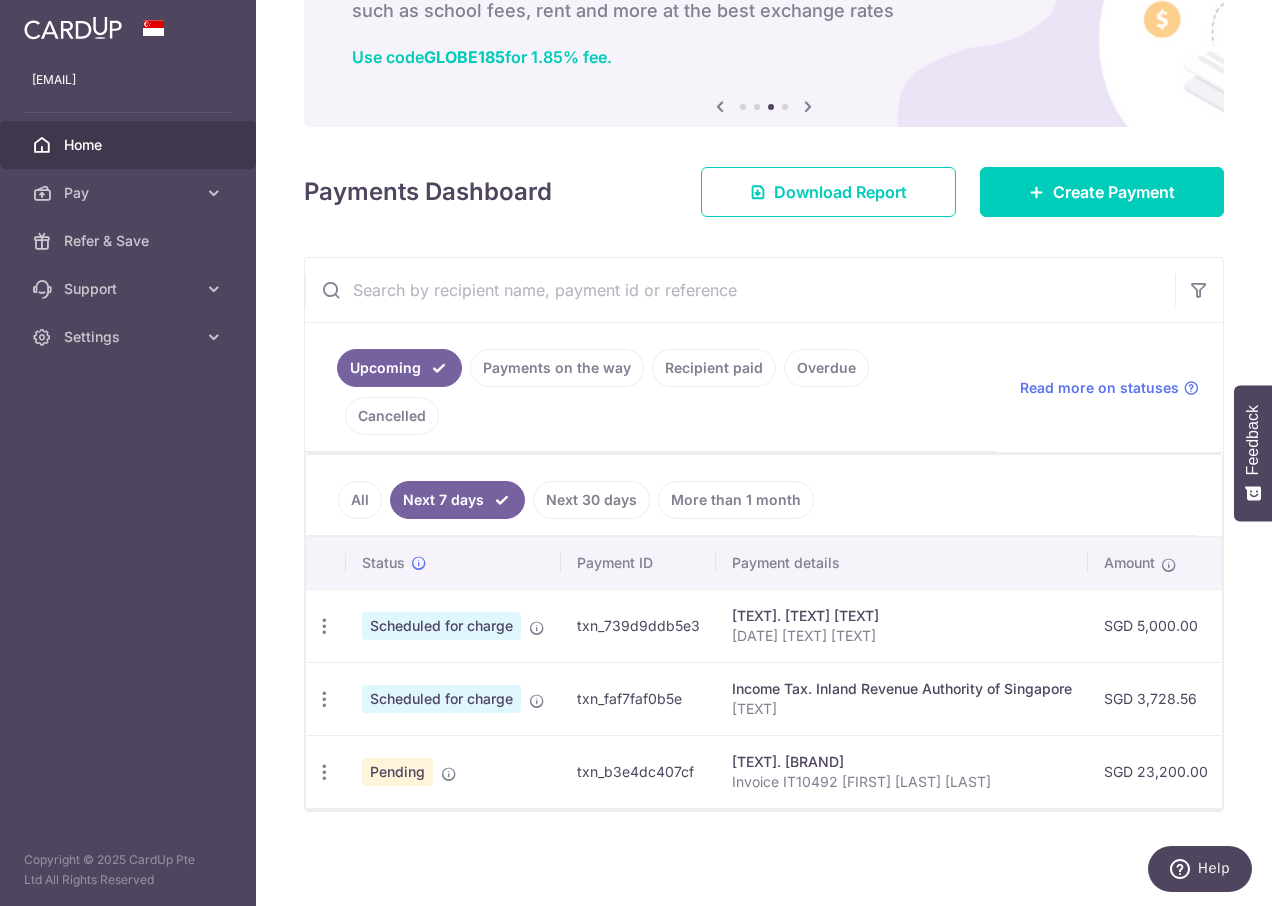 click on "txn_b3e4dc407cf" at bounding box center [638, 771] 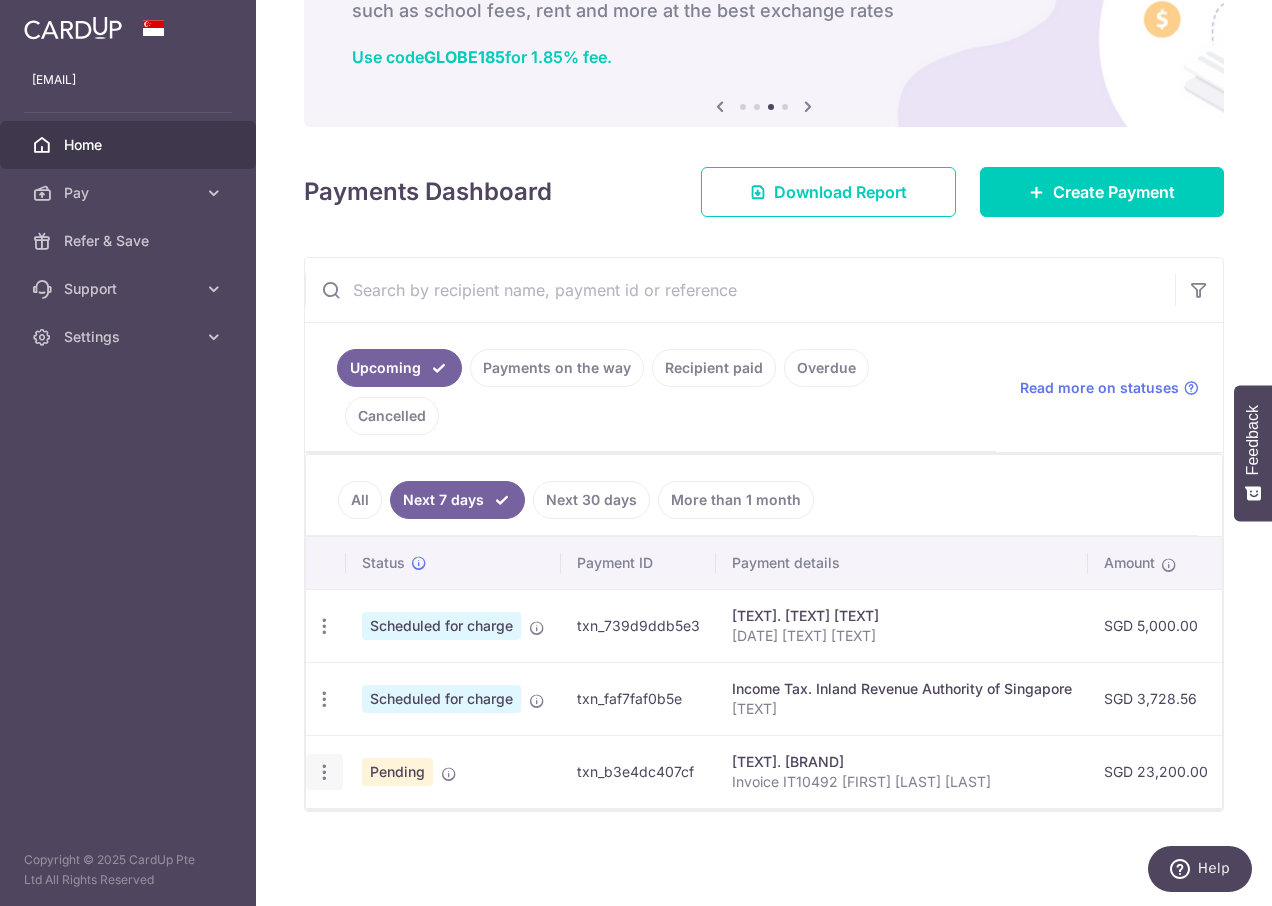 click on "Update payment
Cancel payment" at bounding box center (324, 772) 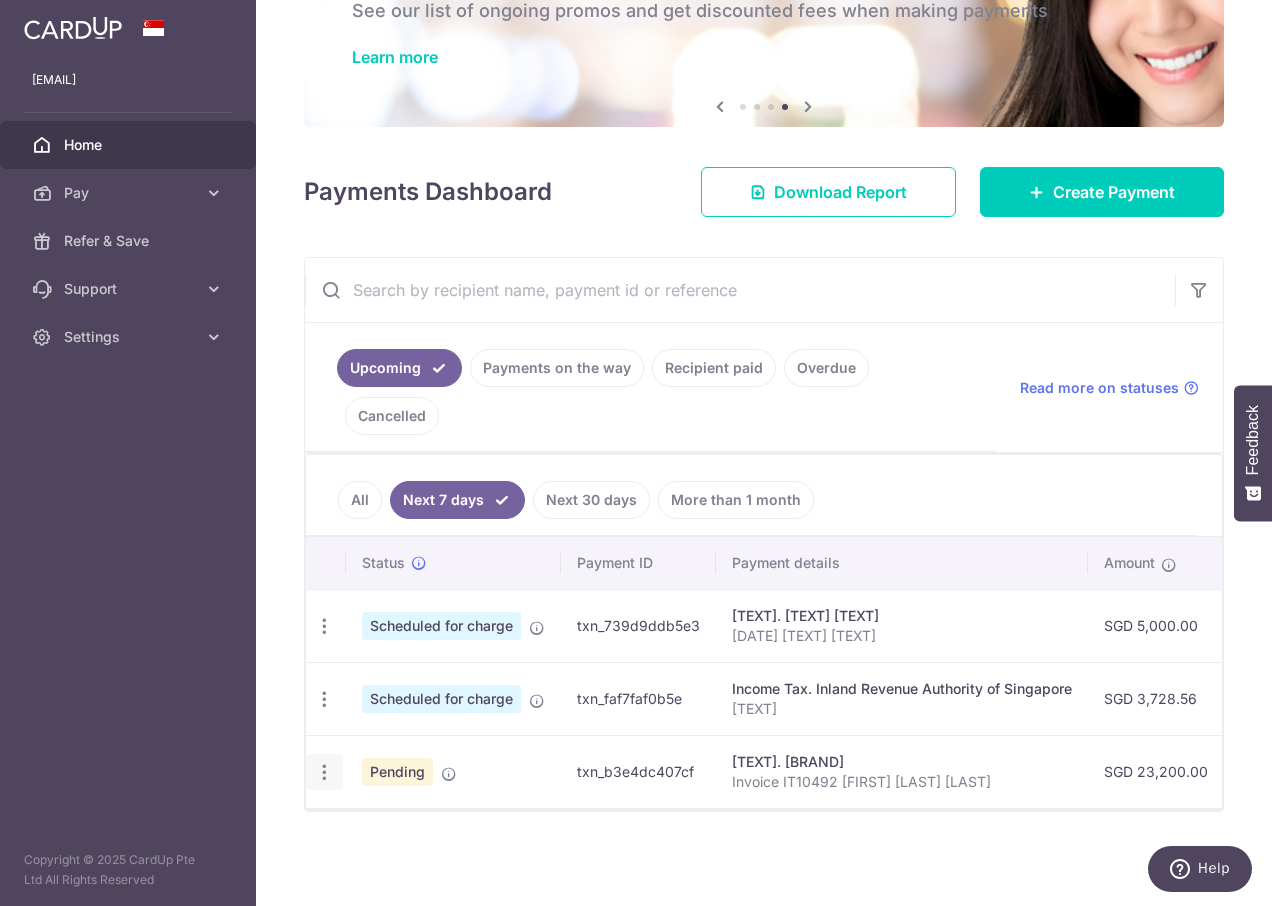 click on "Update payment
Cancel payment" at bounding box center (324, 772) 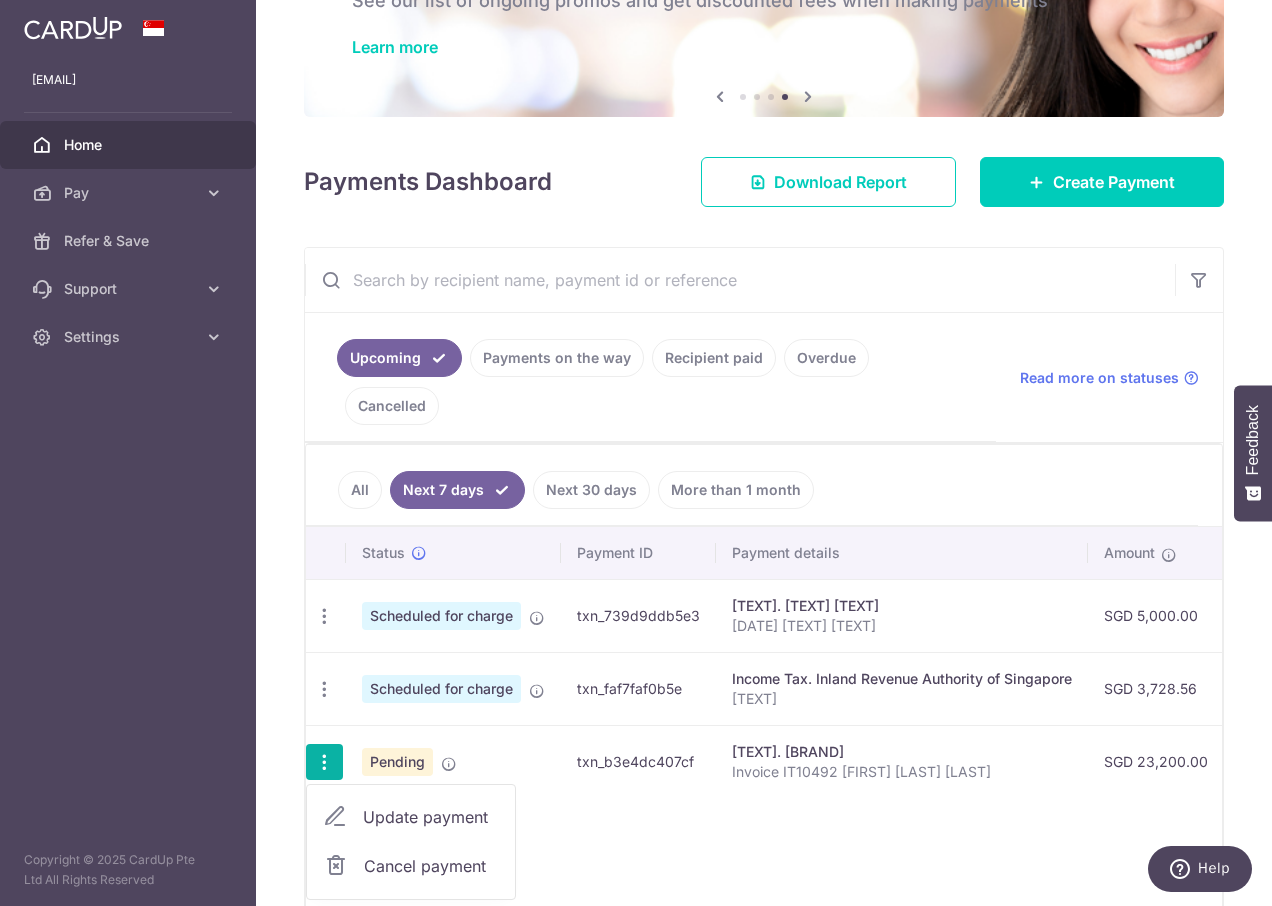 click on "Update payment" at bounding box center (431, 817) 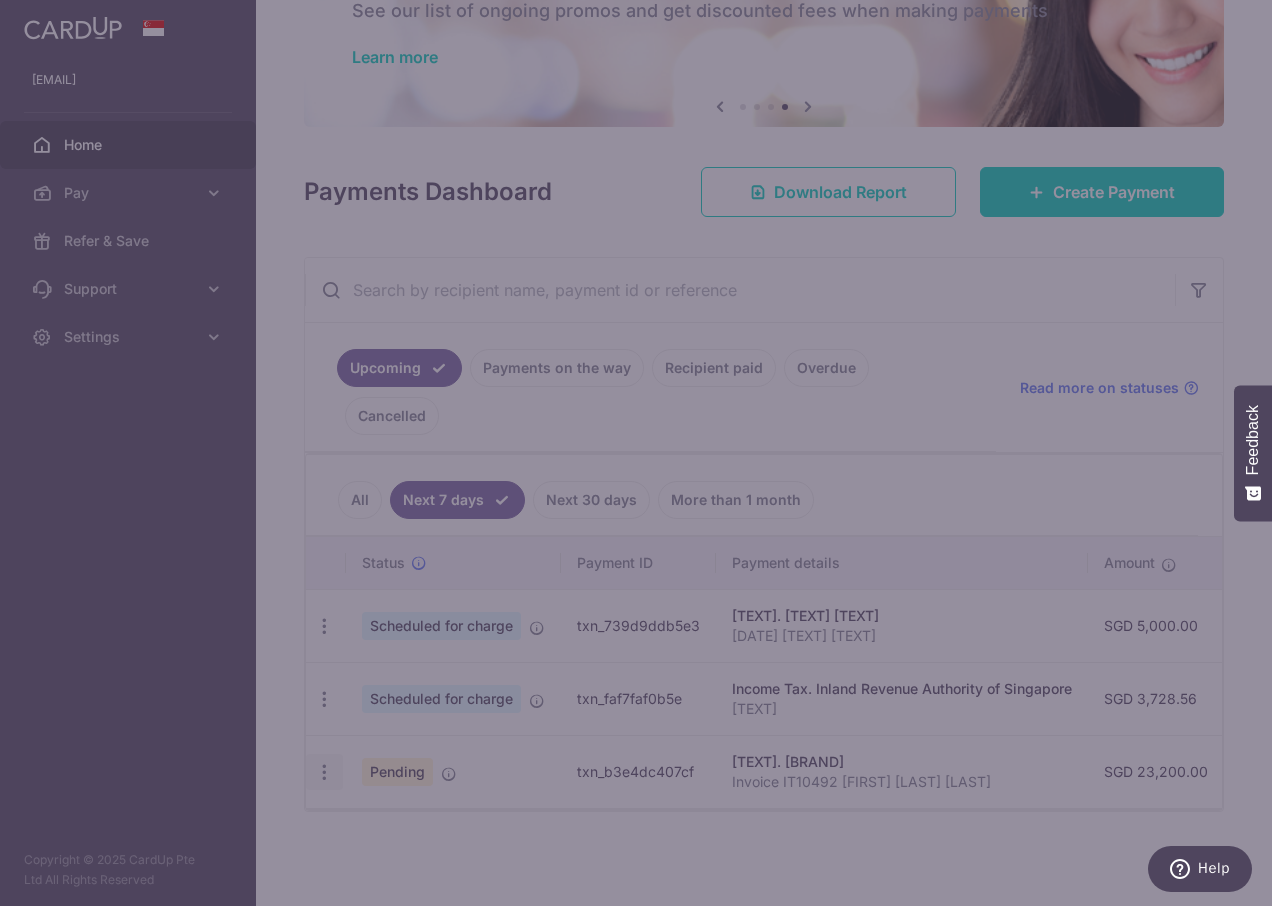 type on "OFF225" 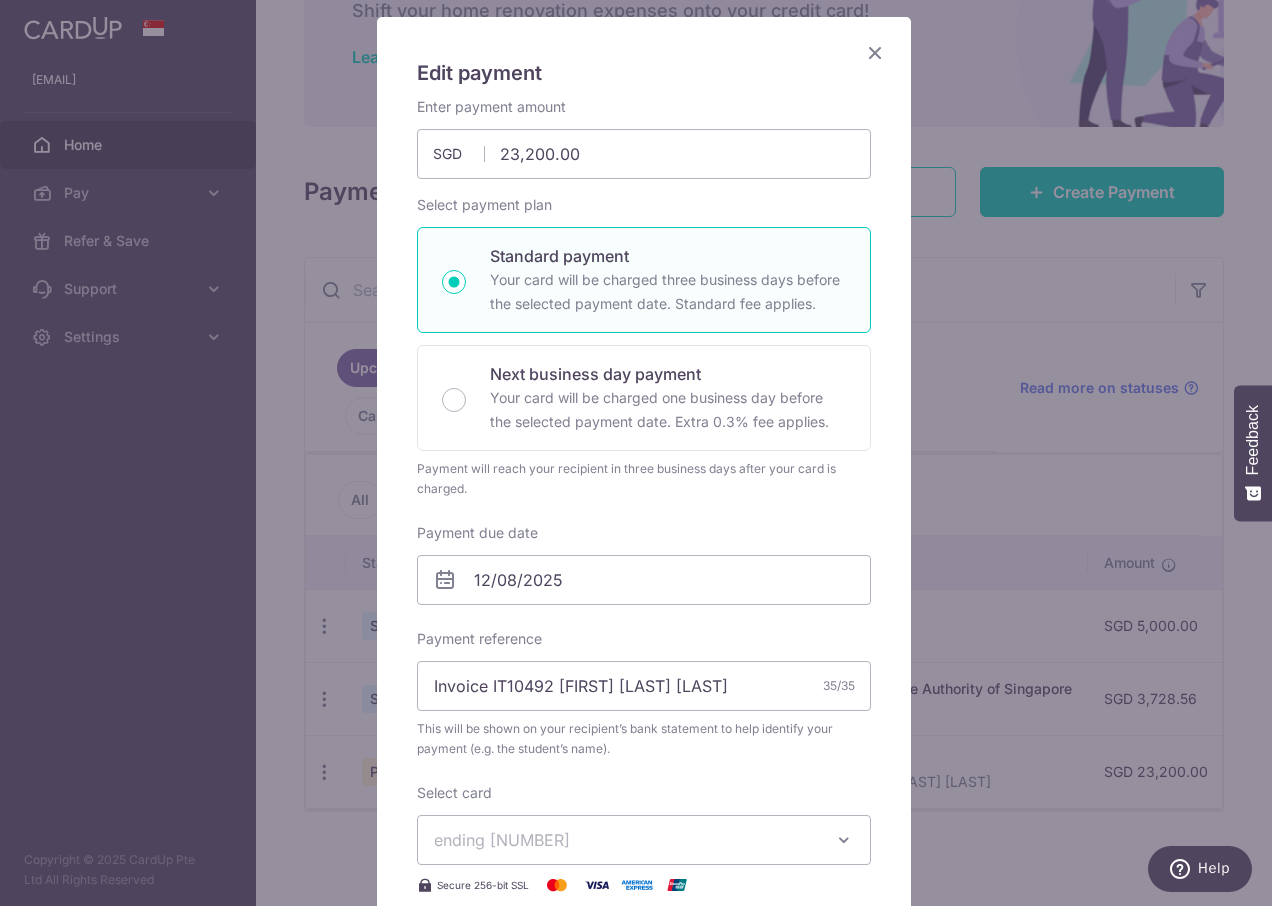 scroll, scrollTop: 0, scrollLeft: 0, axis: both 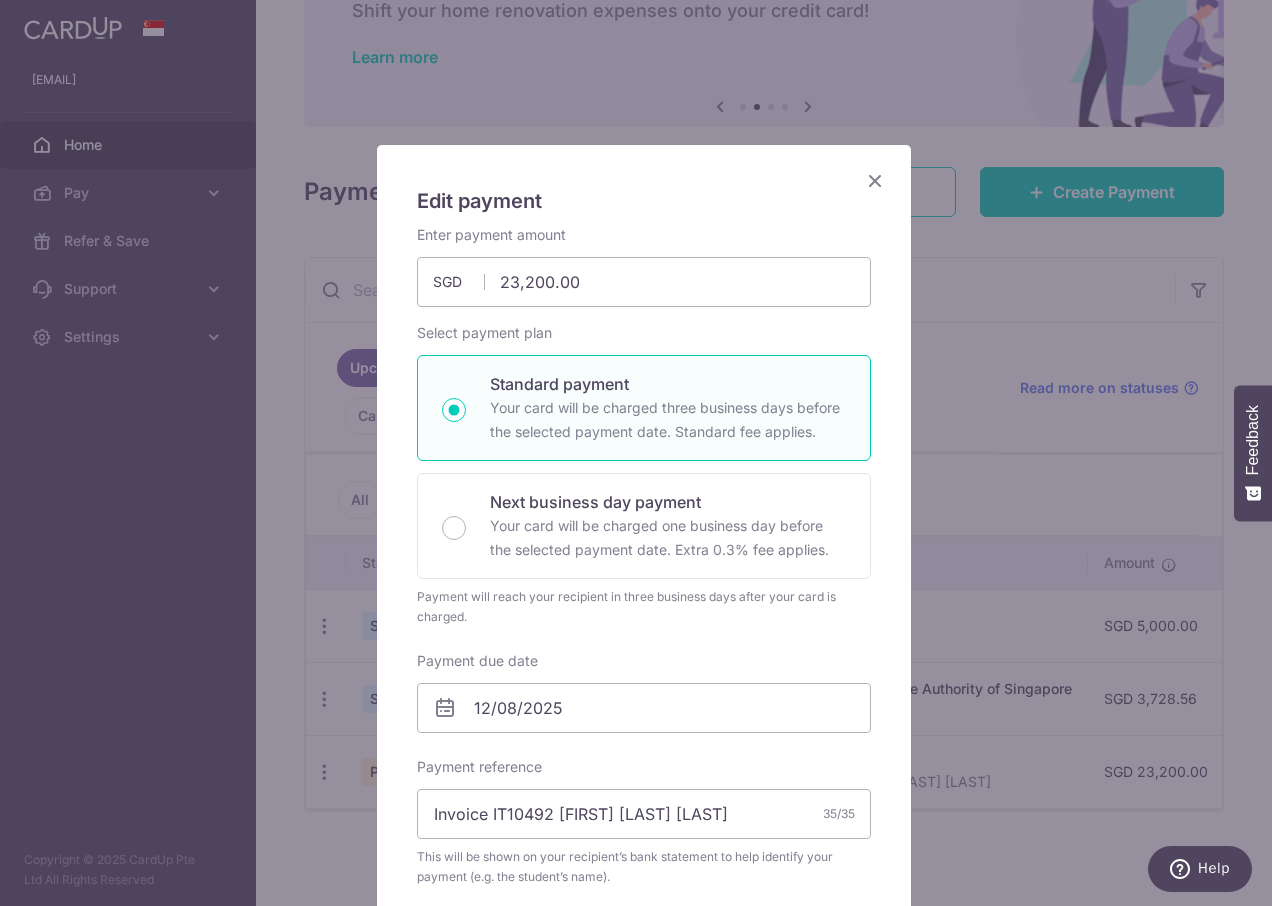 click at bounding box center [875, 180] 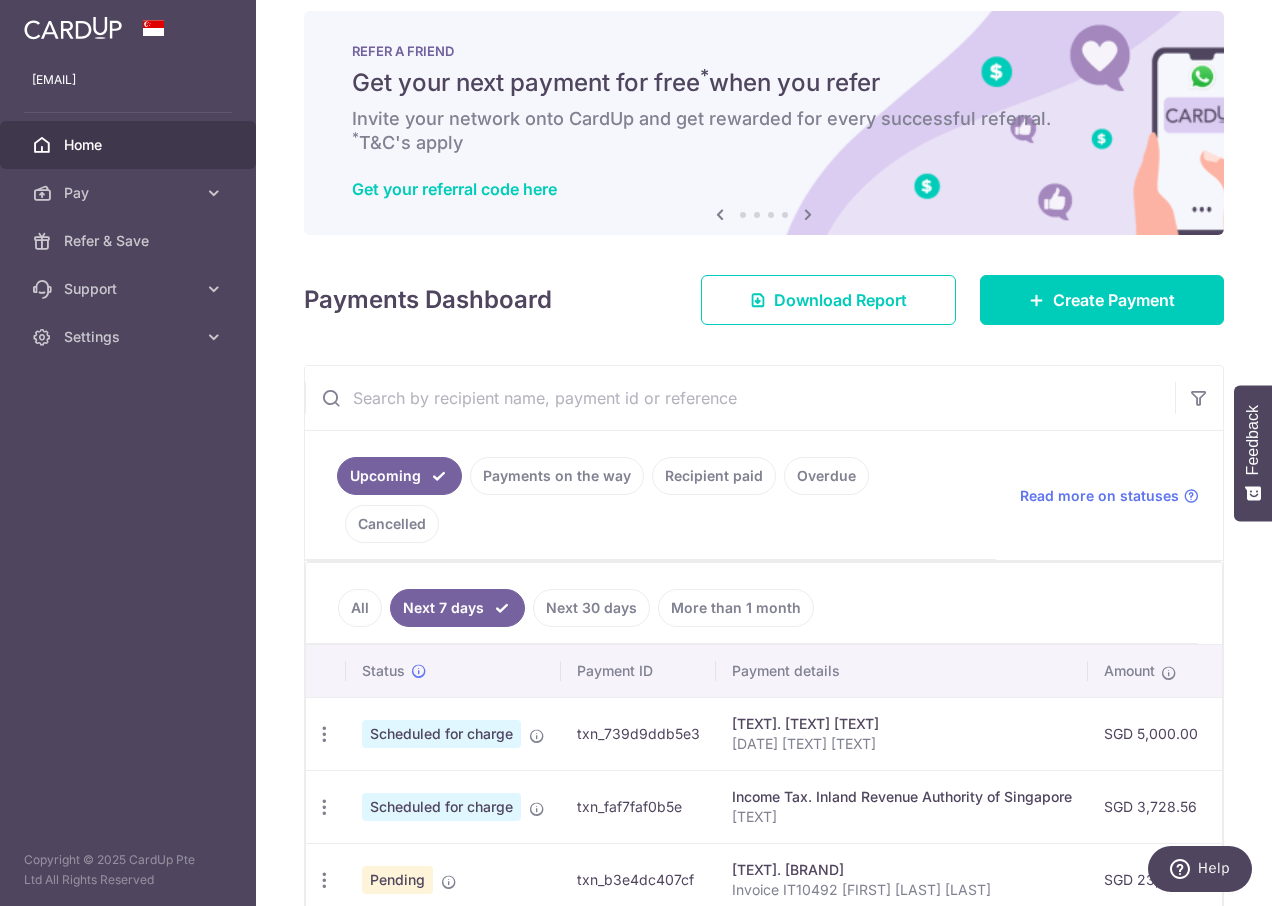 scroll, scrollTop: 0, scrollLeft: 0, axis: both 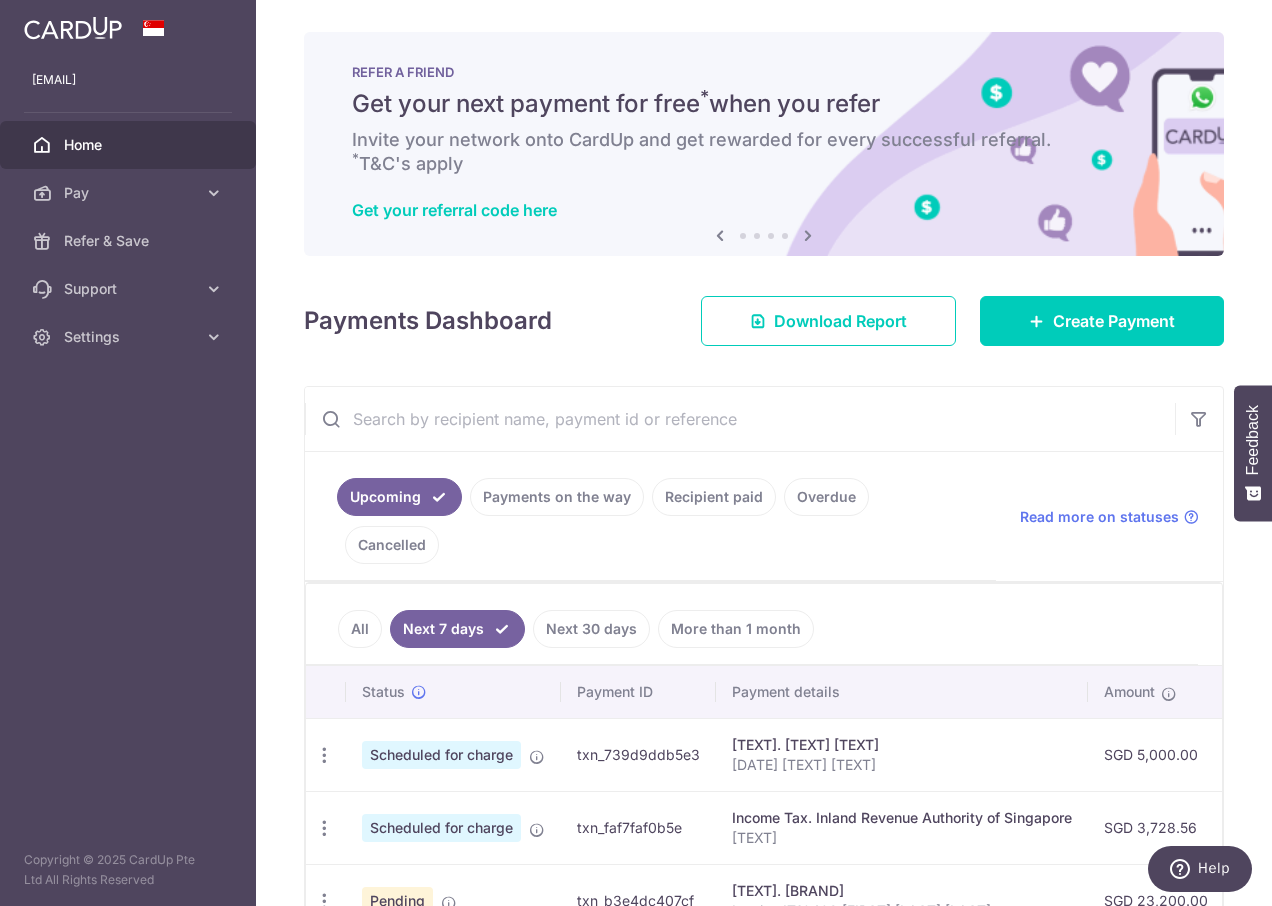 click on "Home" at bounding box center [130, 145] 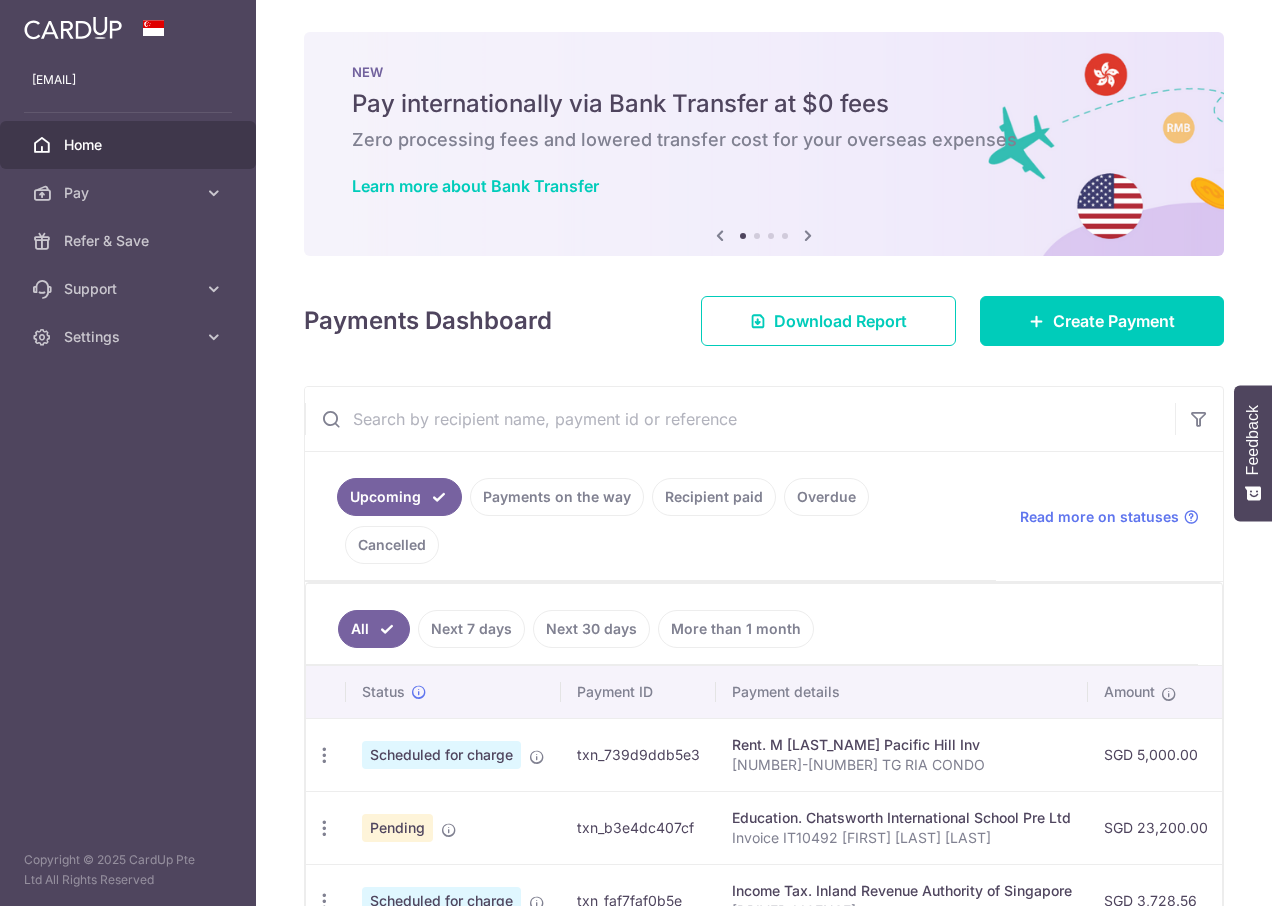 scroll, scrollTop: 0, scrollLeft: 0, axis: both 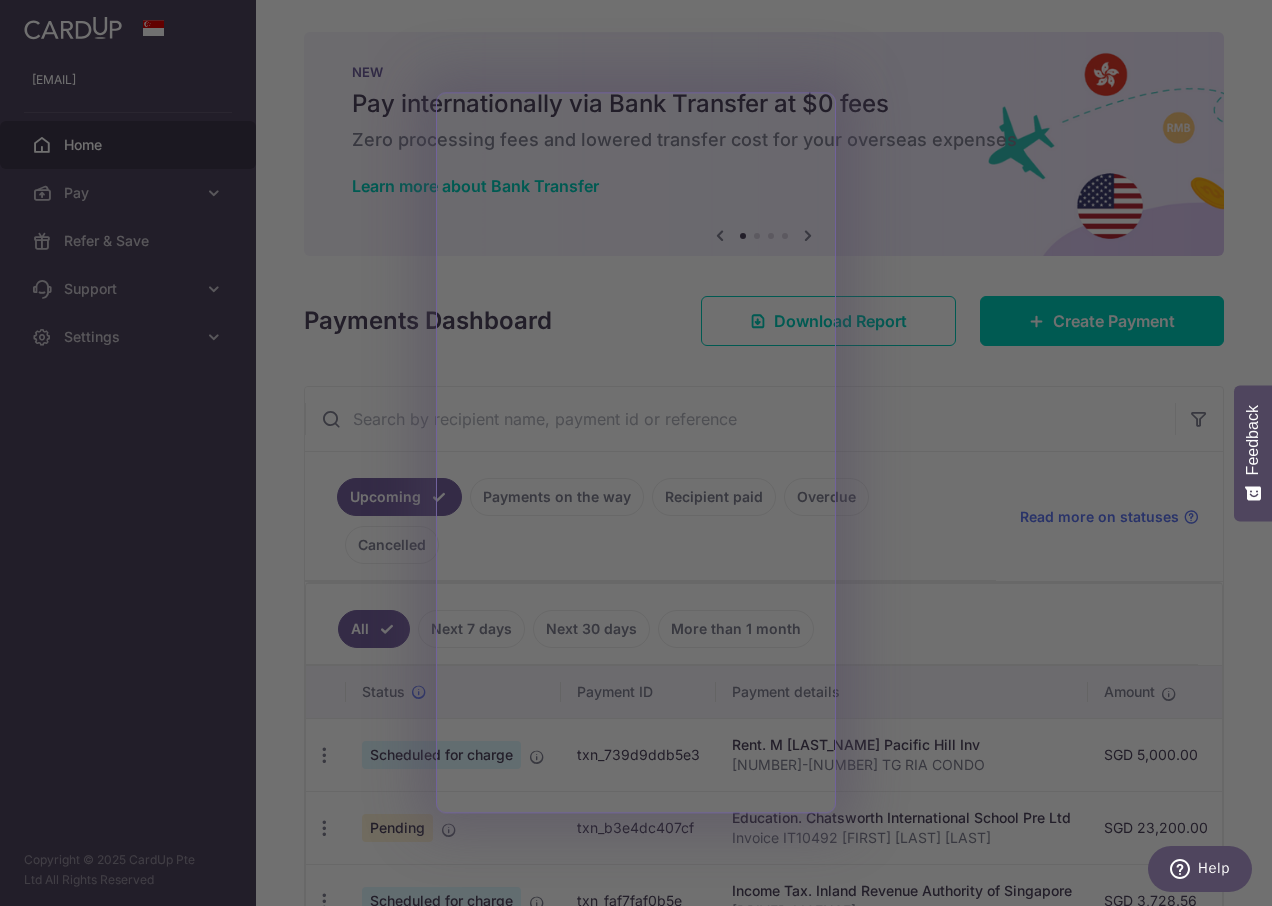 click at bounding box center [642, 457] 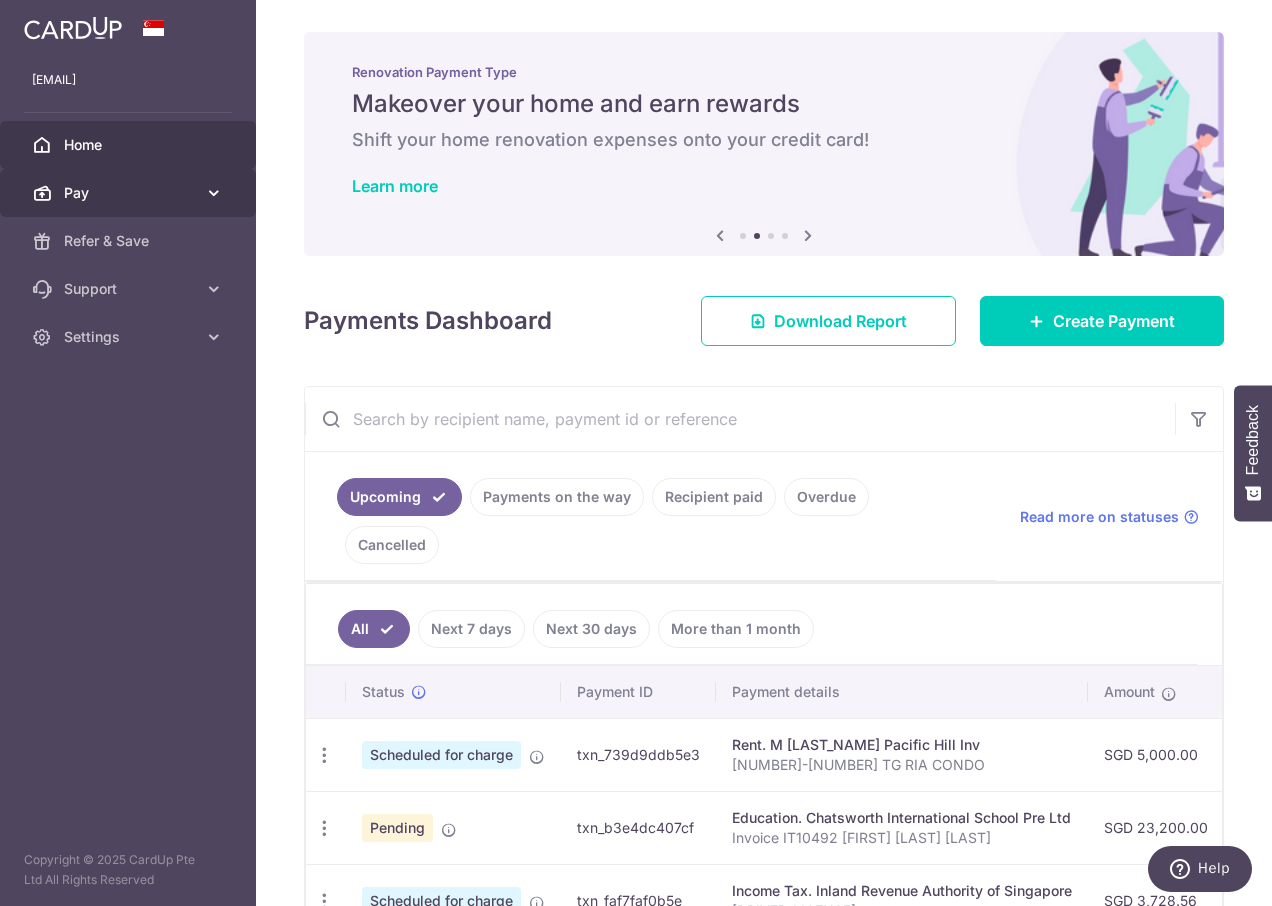 click at bounding box center (214, 193) 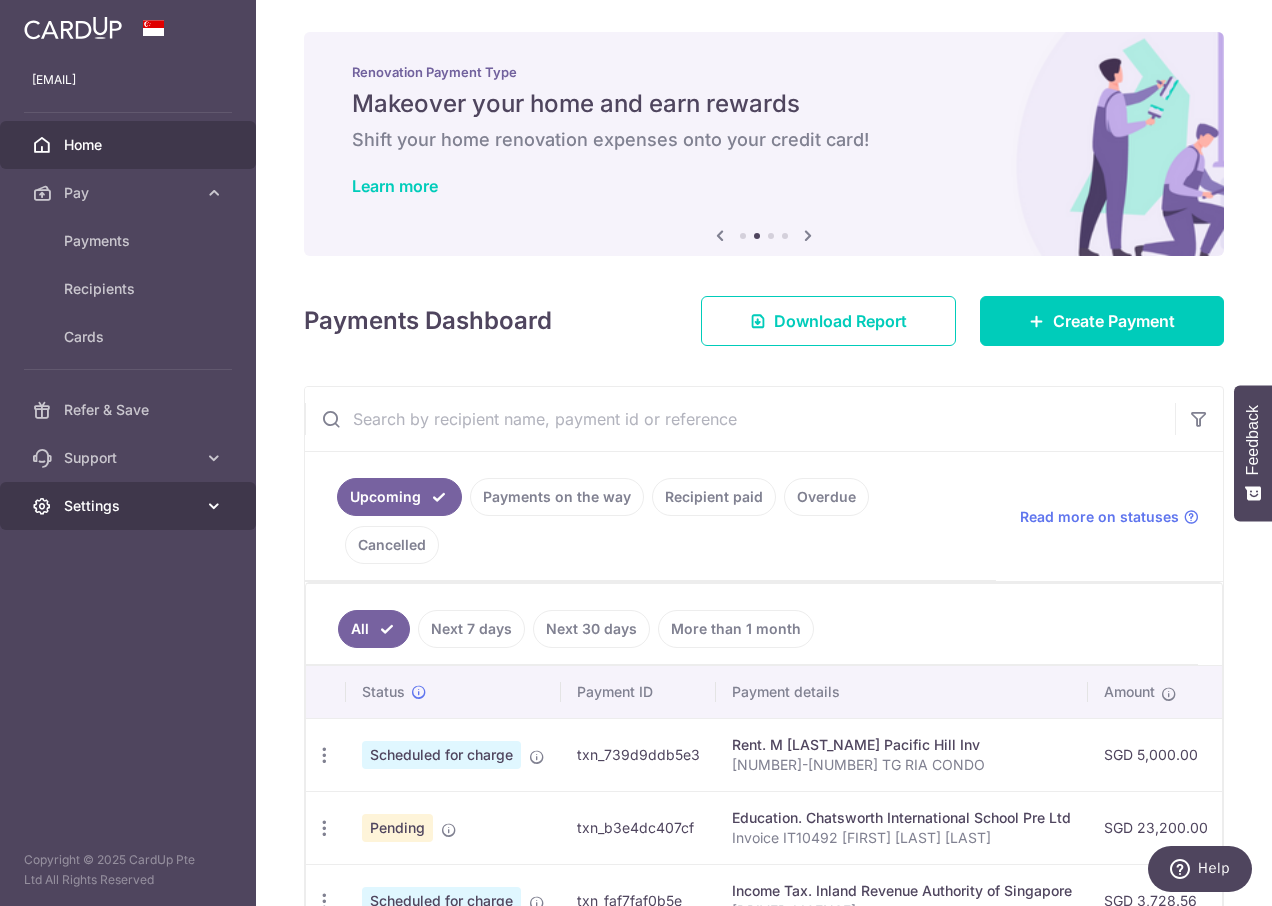 click at bounding box center (214, 506) 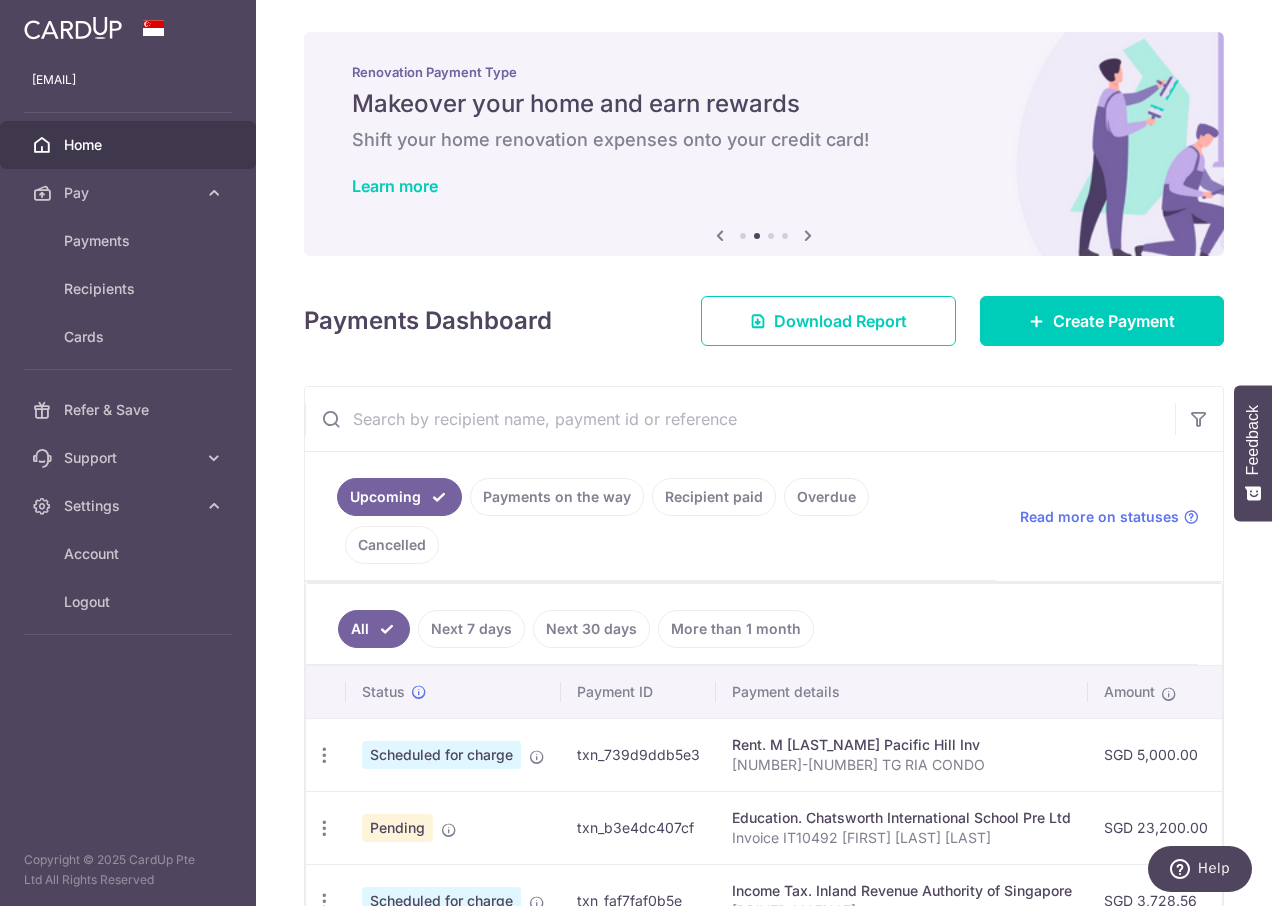 click on "zefri.denis@gmail.com
Home
Pay
Payments
Recipients
Cards
Refer & Save
Support
FAQ
Contact Us
Settings
Account
Logout
Copyright © 2025 CardUp Pte Ltd All Rights Reserved" at bounding box center (128, 453) 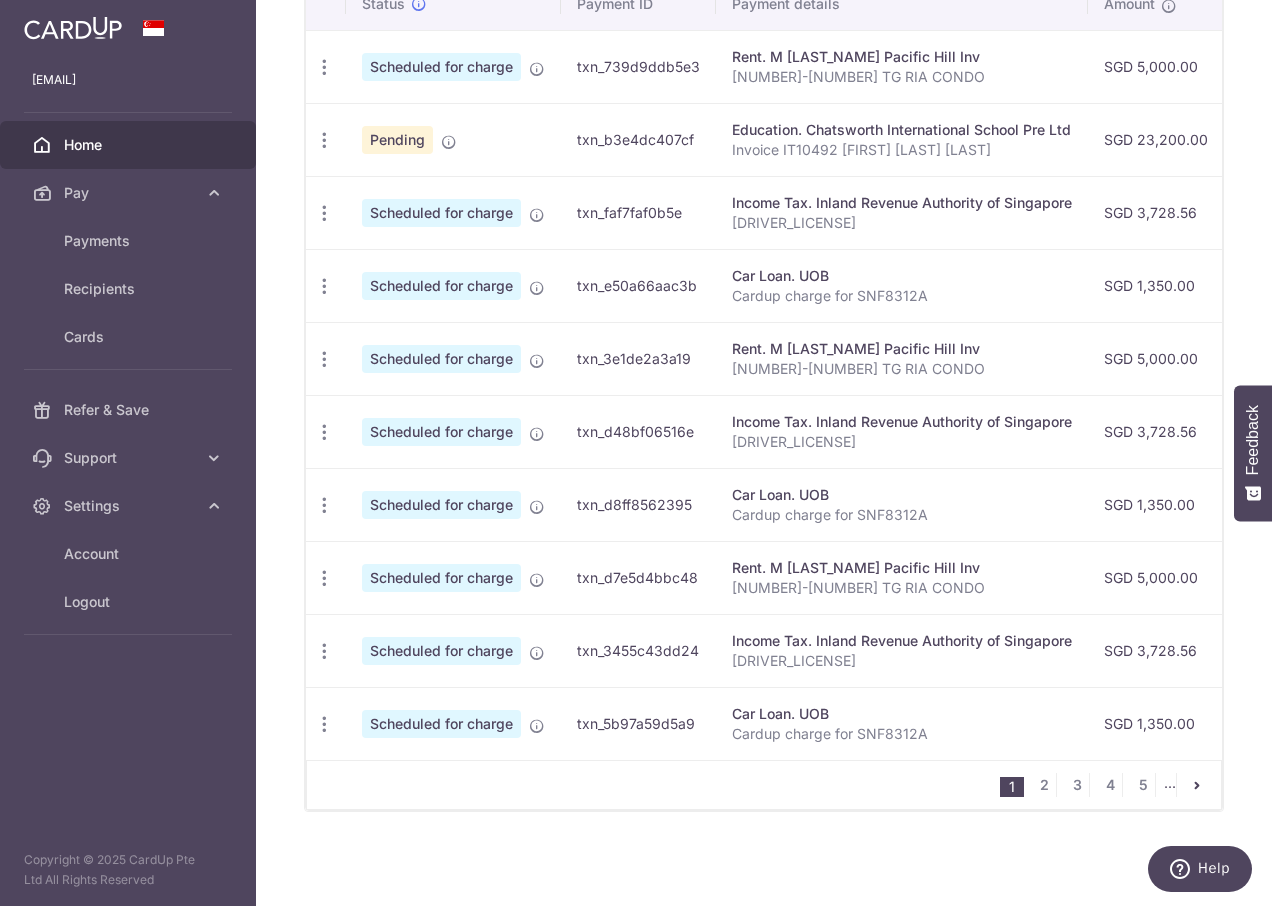 scroll, scrollTop: 298, scrollLeft: 0, axis: vertical 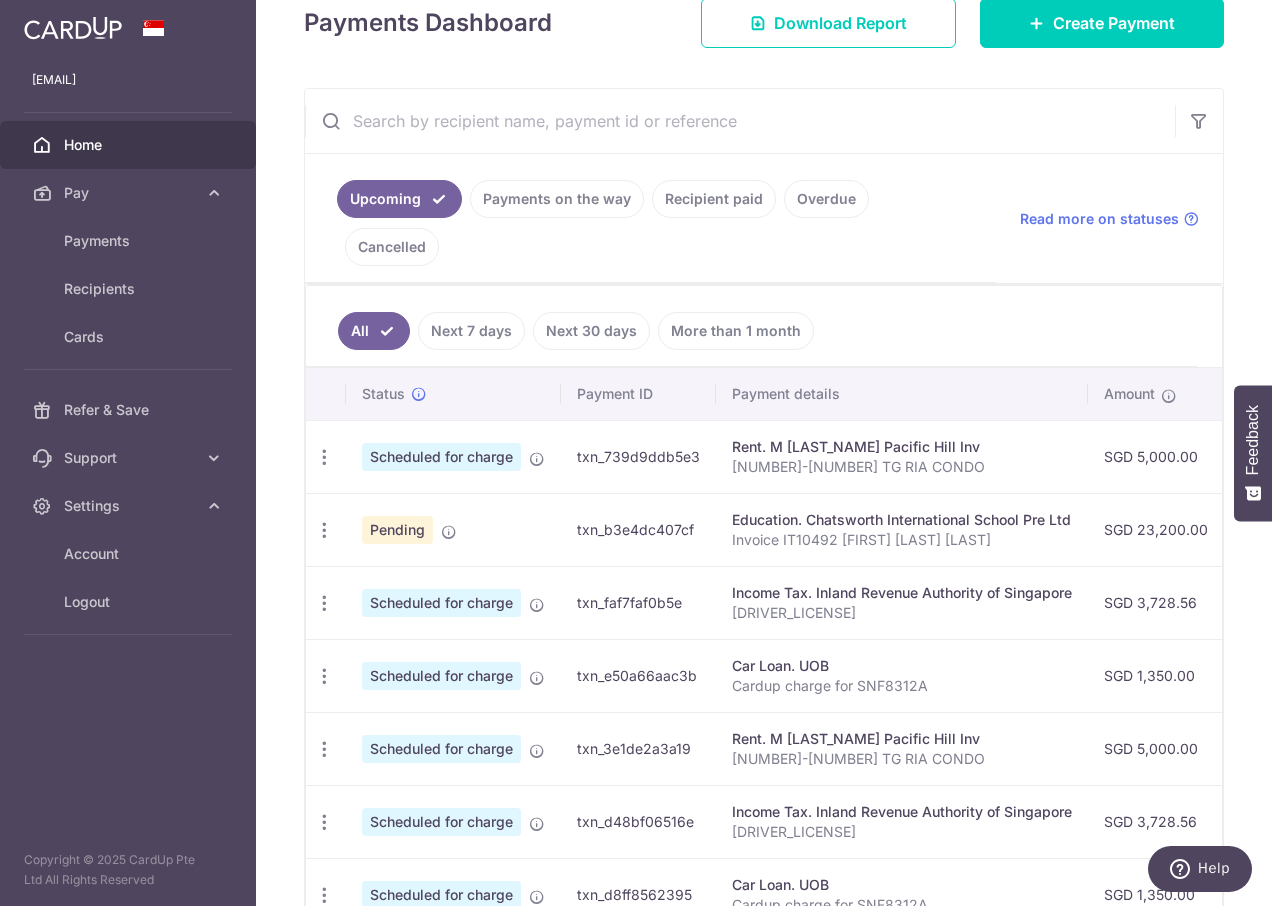 click at bounding box center (73, 28) 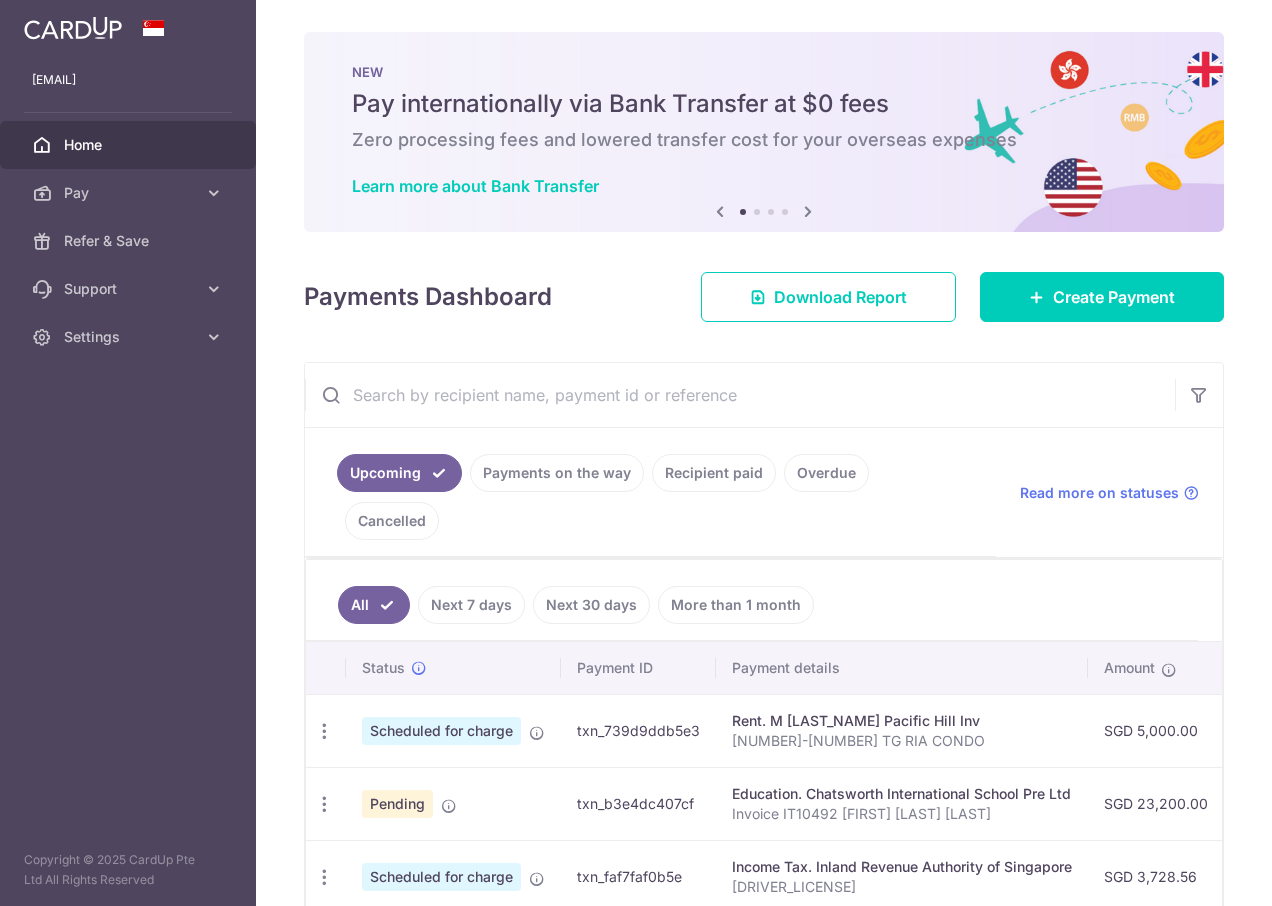 scroll, scrollTop: 0, scrollLeft: 0, axis: both 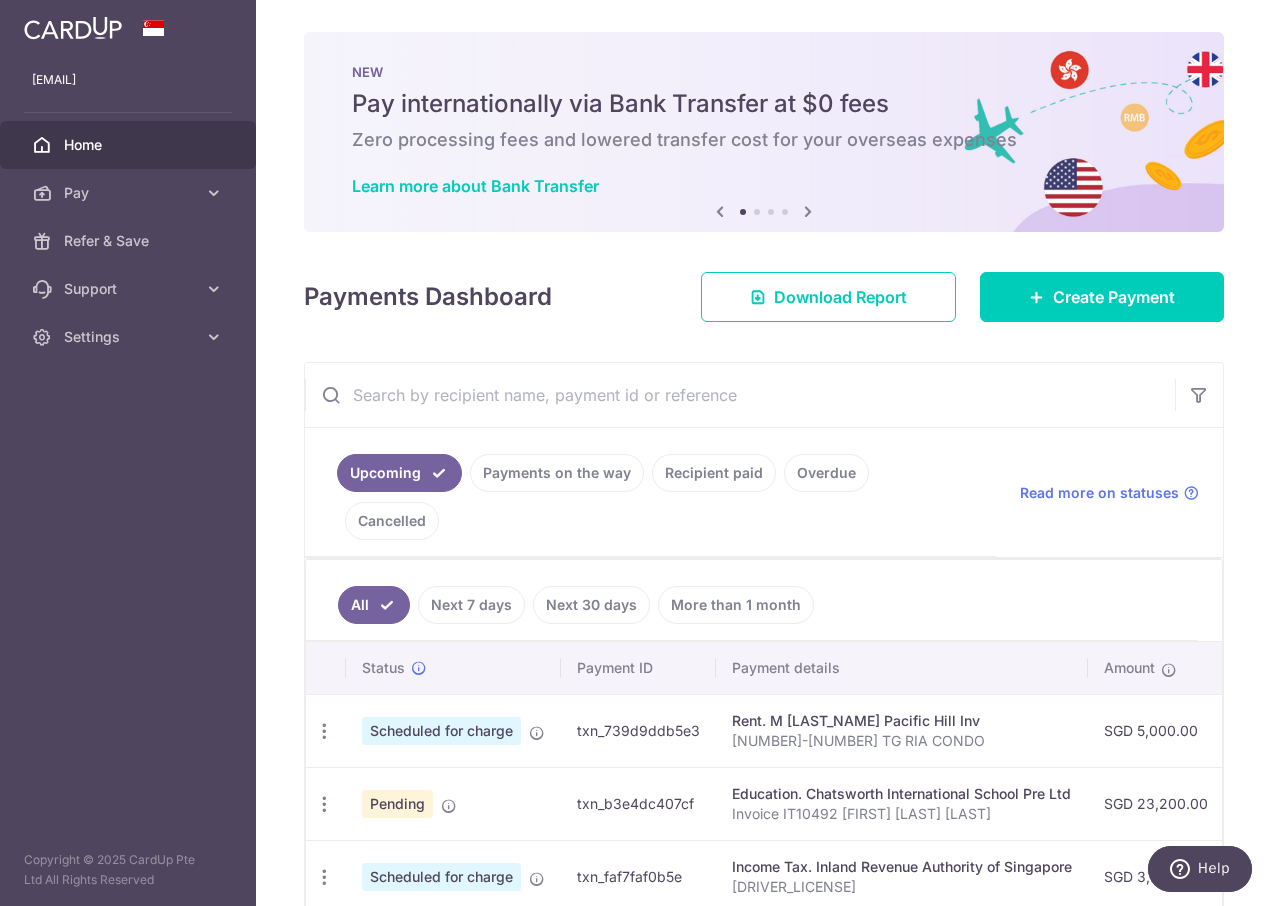 click on "Home" at bounding box center (130, 145) 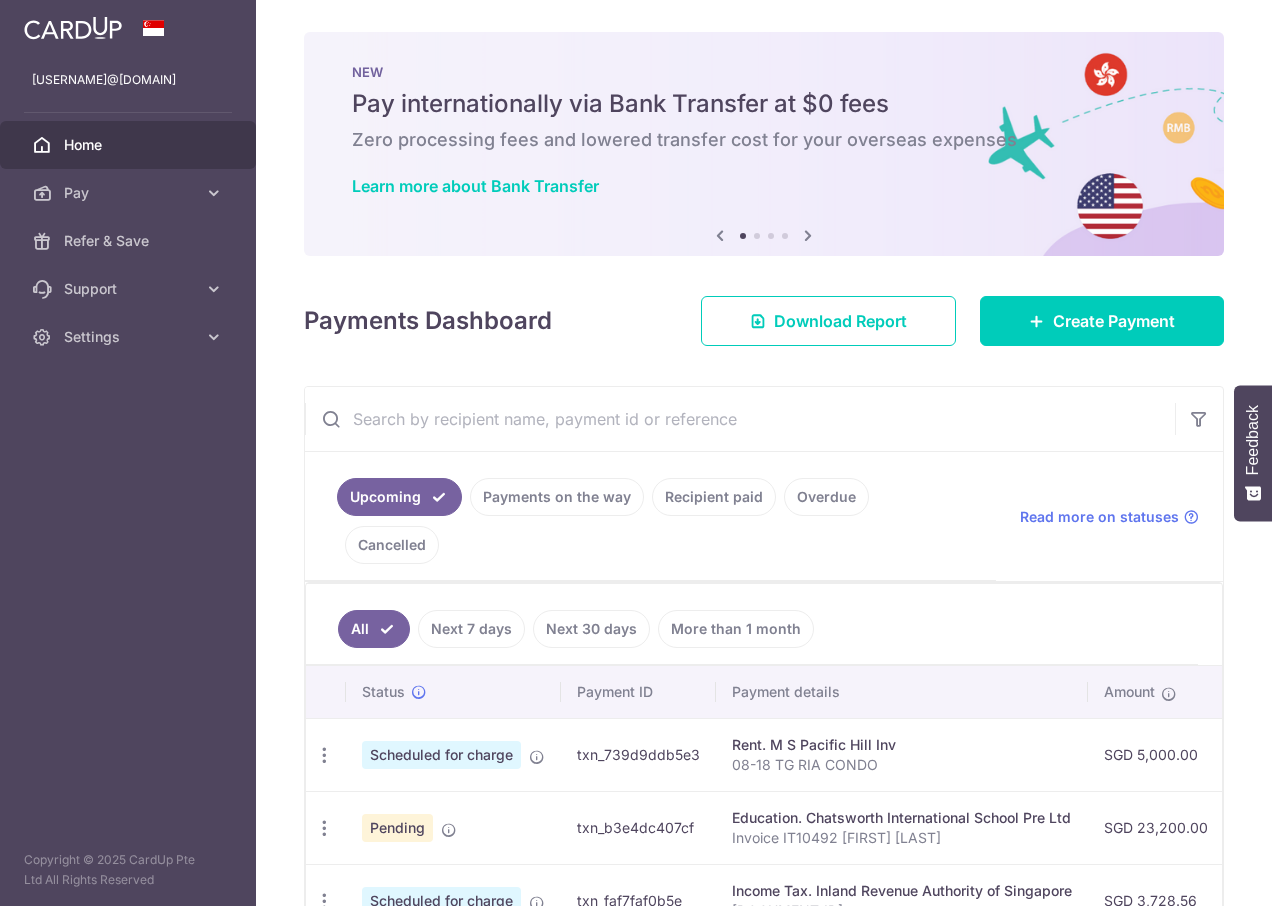 scroll, scrollTop: 0, scrollLeft: 0, axis: both 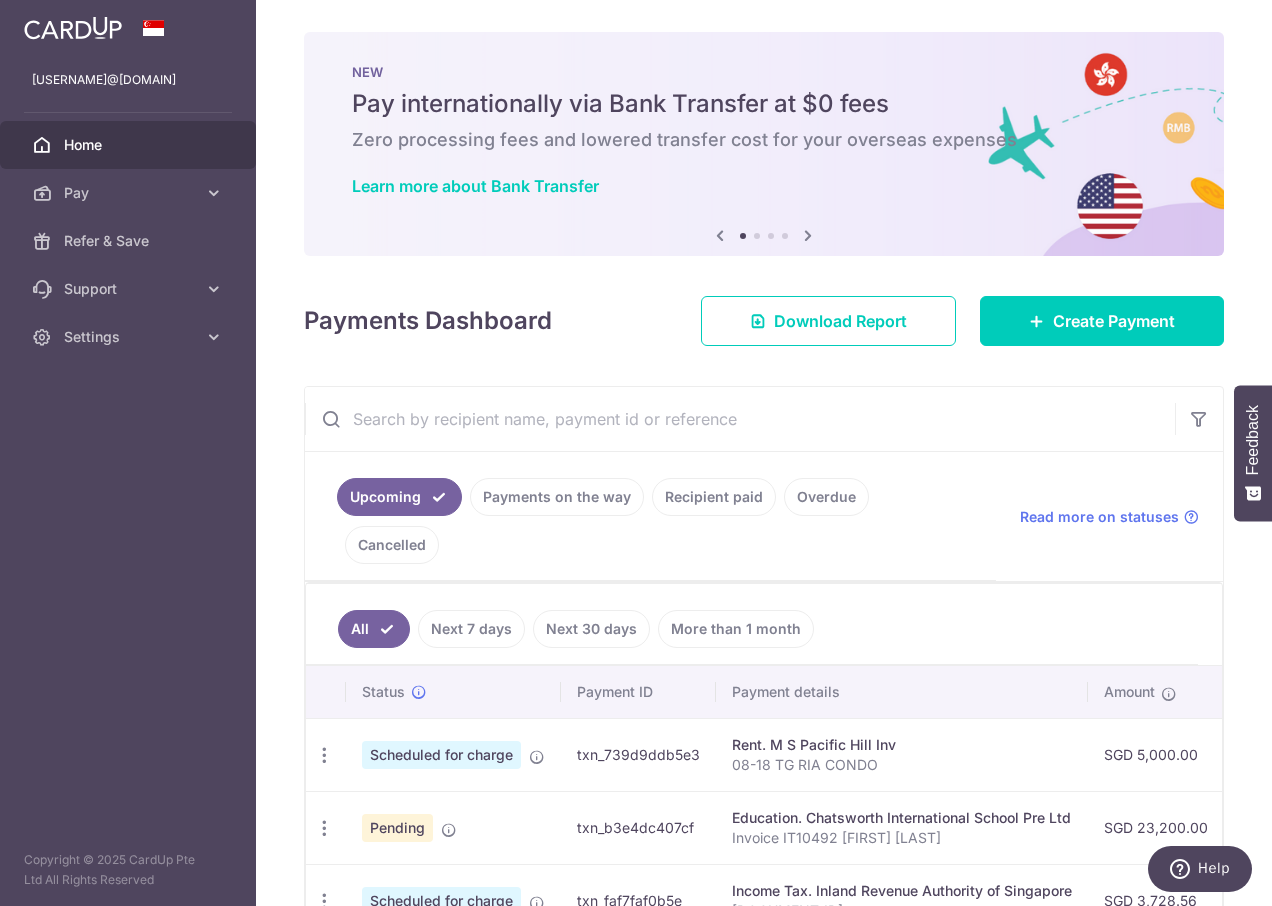 click at bounding box center (73, 28) 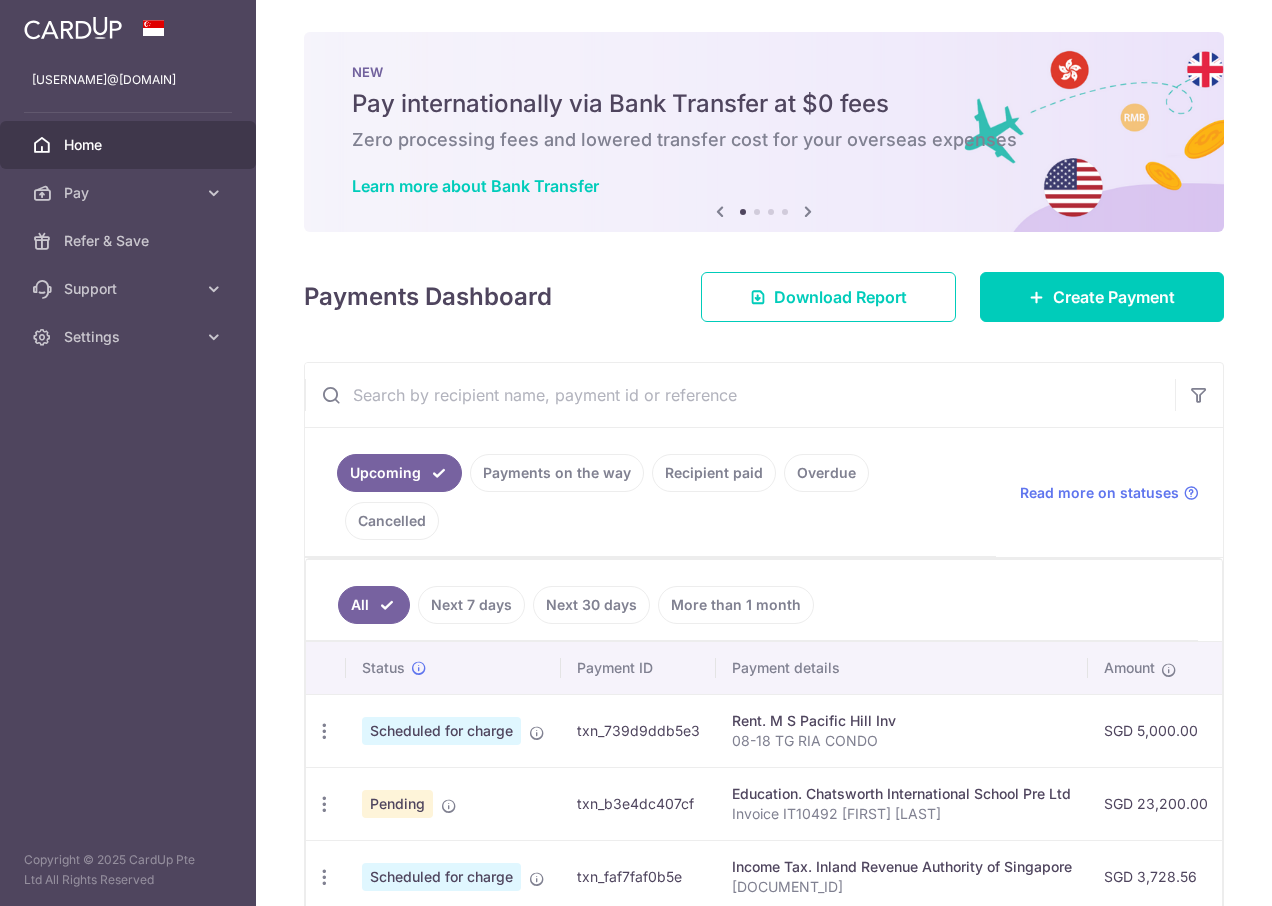 scroll, scrollTop: 0, scrollLeft: 0, axis: both 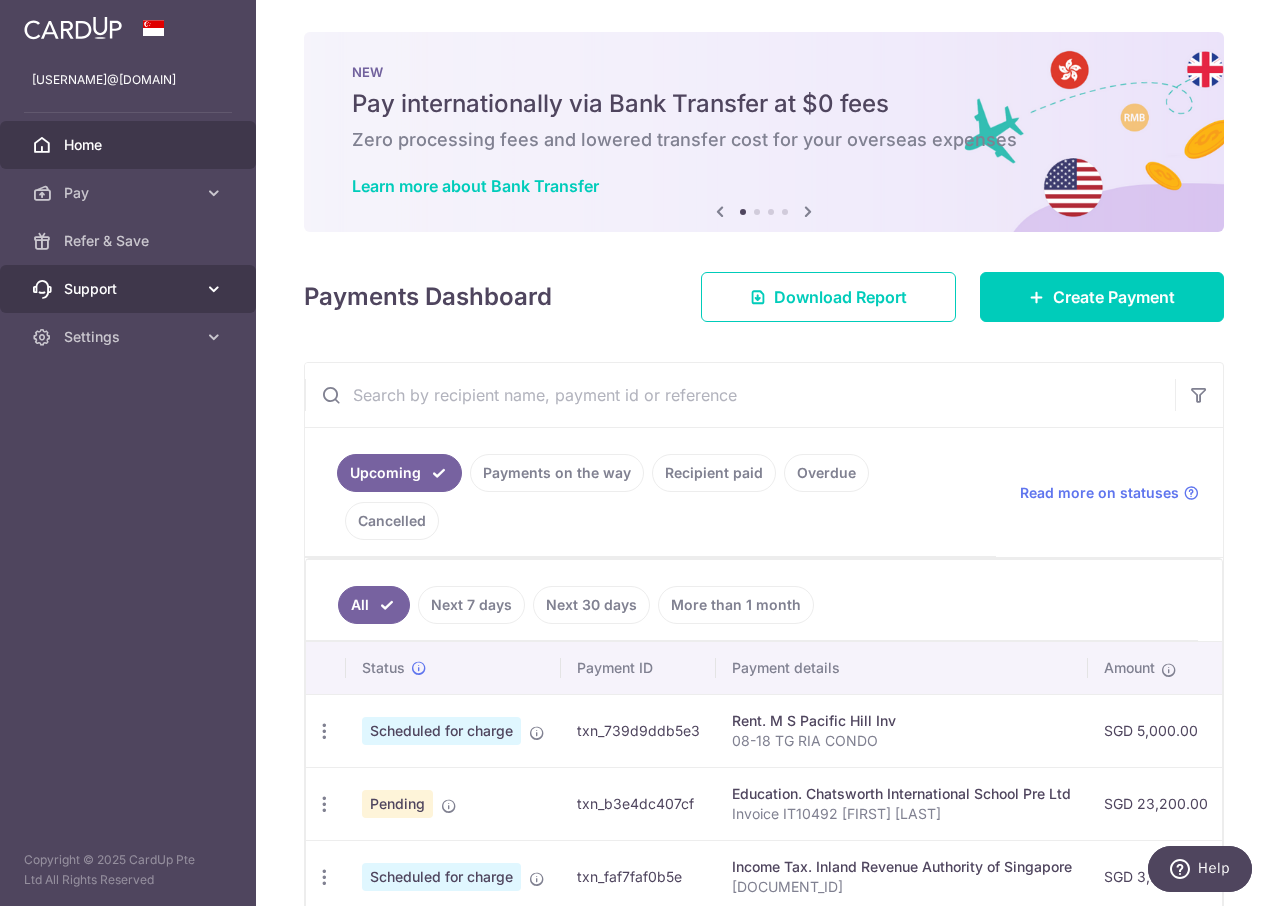 click at bounding box center (214, 289) 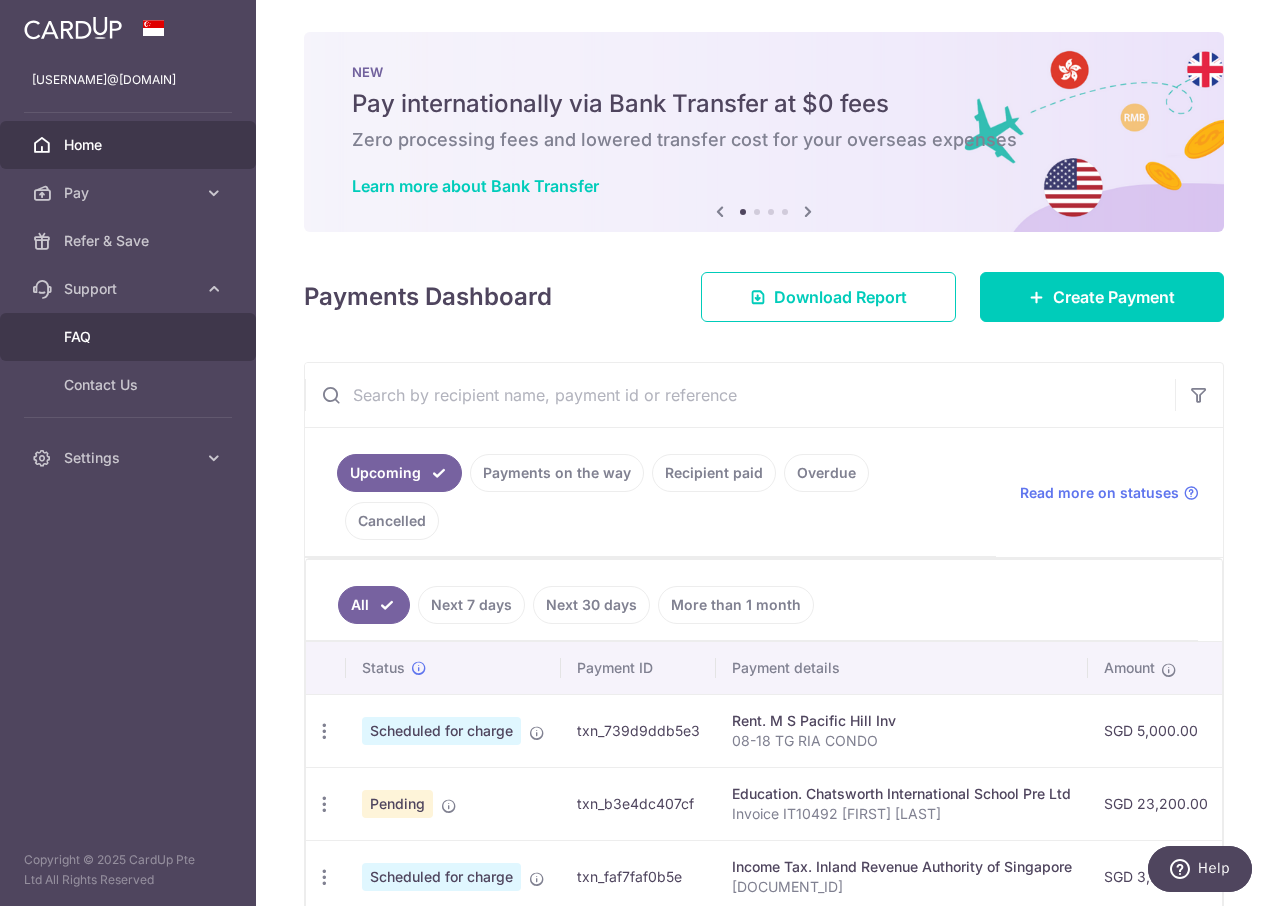 click on "FAQ" at bounding box center [128, 337] 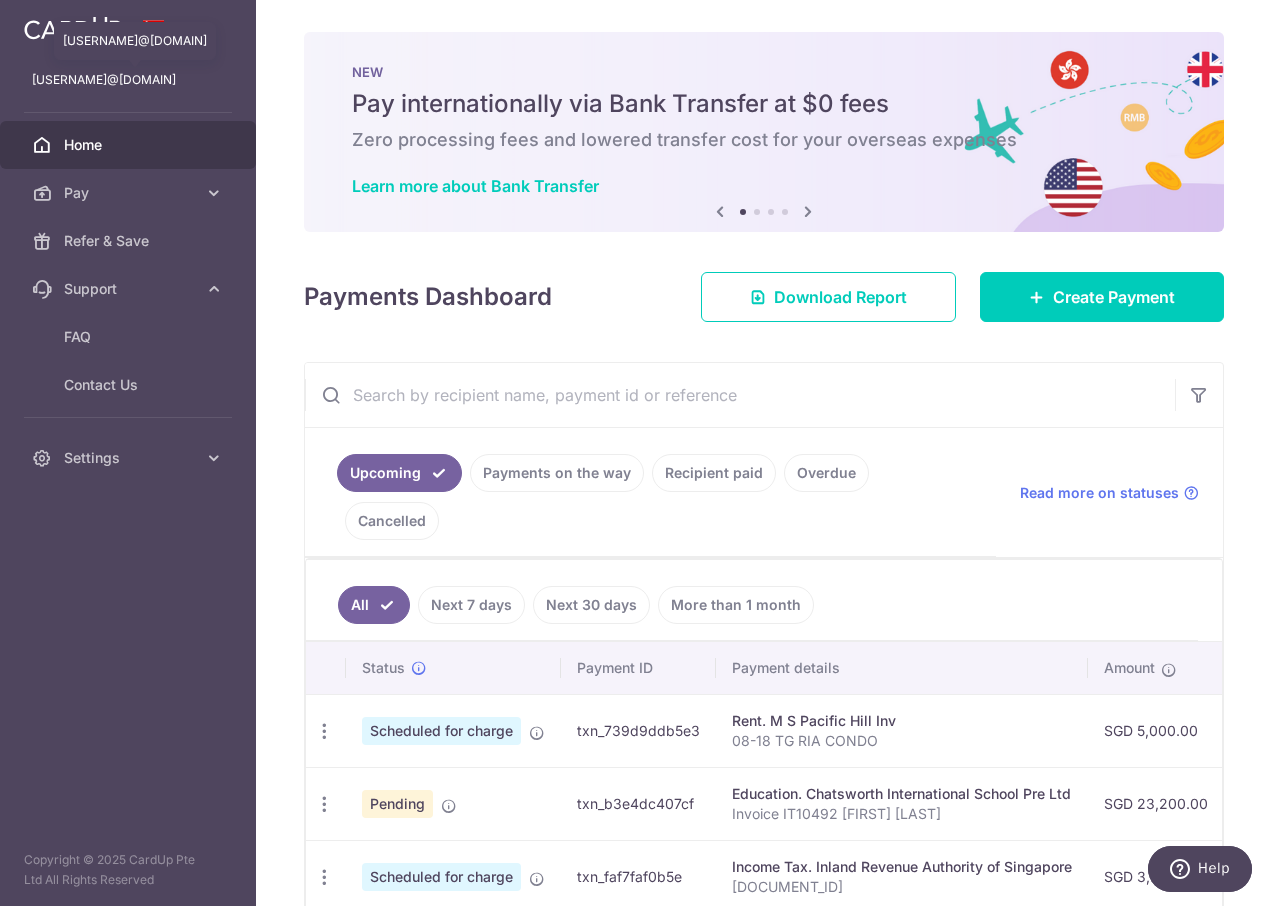 click on "[USERNAME]@[DOMAIN]" at bounding box center (128, 80) 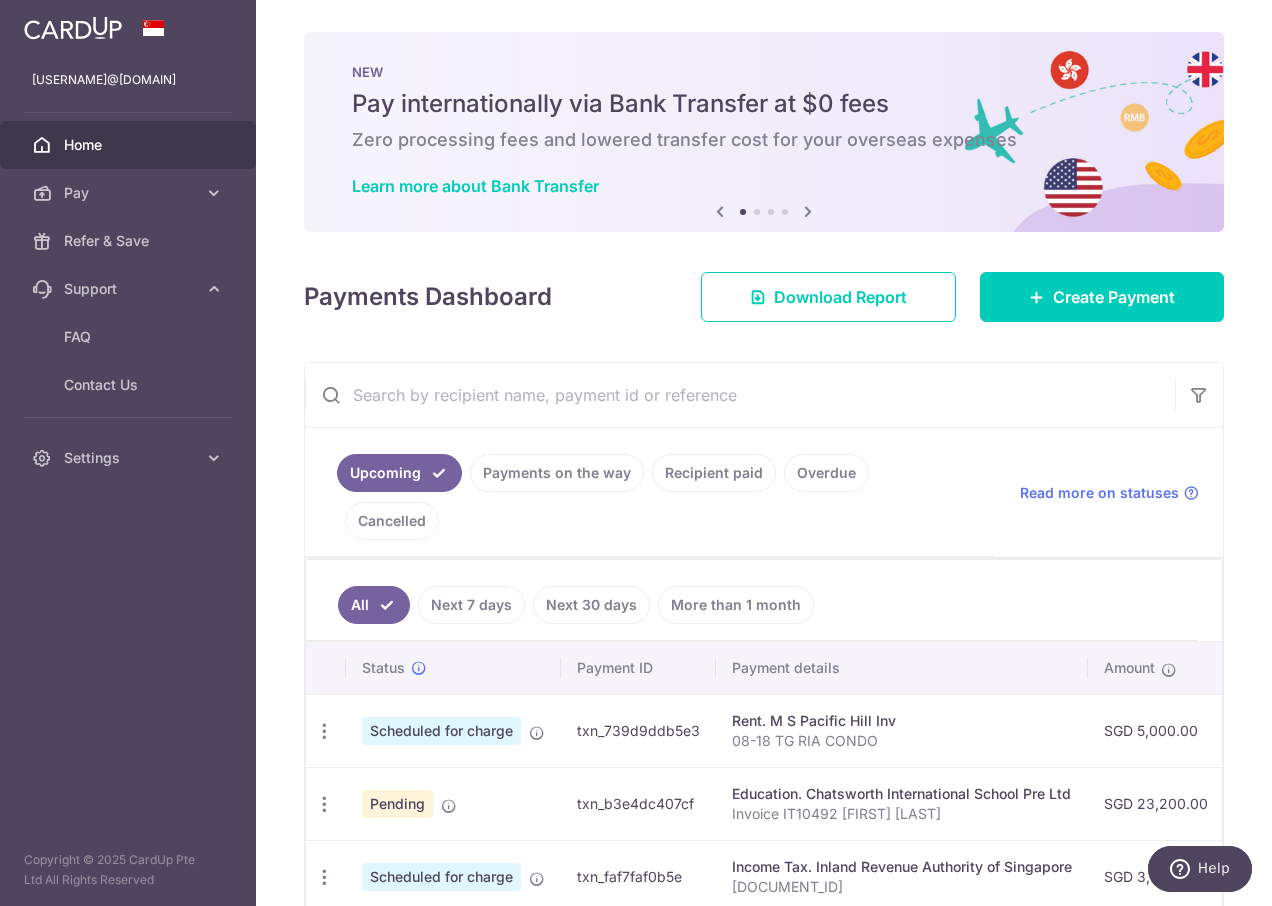 click on "[USERNAME]@[DOMAIN]" at bounding box center (128, 80) 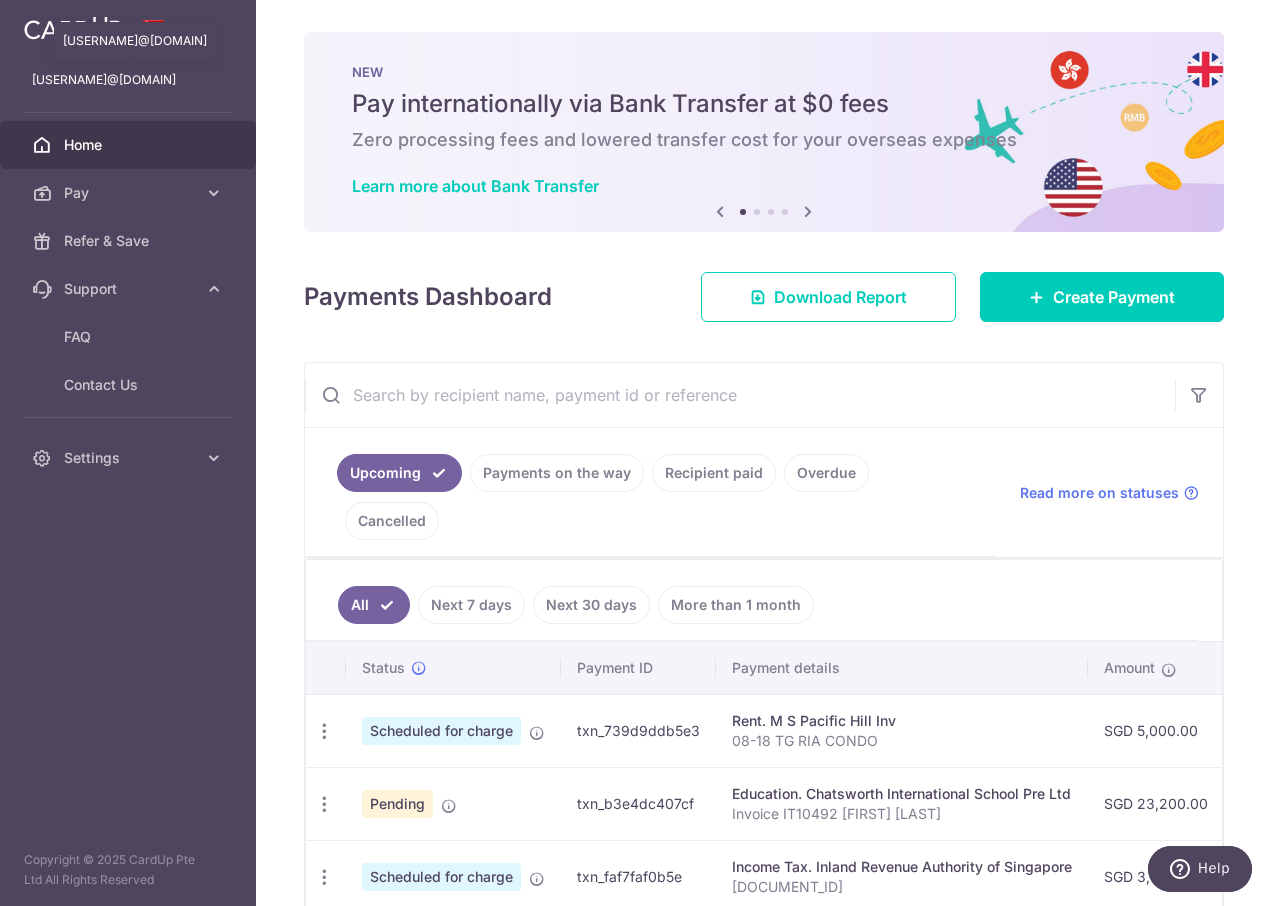 click on "[USERNAME]@[DOMAIN].com" at bounding box center (128, 80) 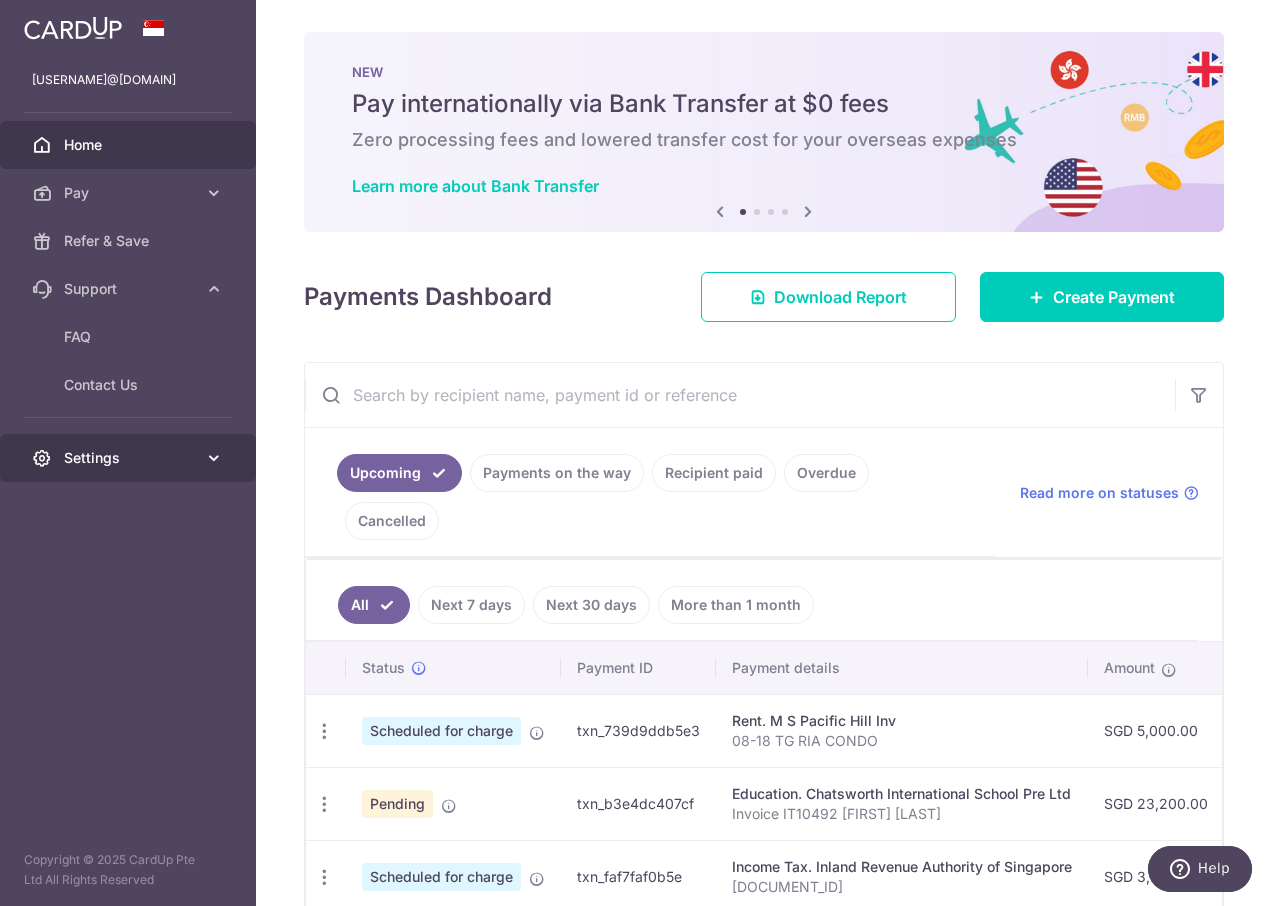 click at bounding box center [214, 458] 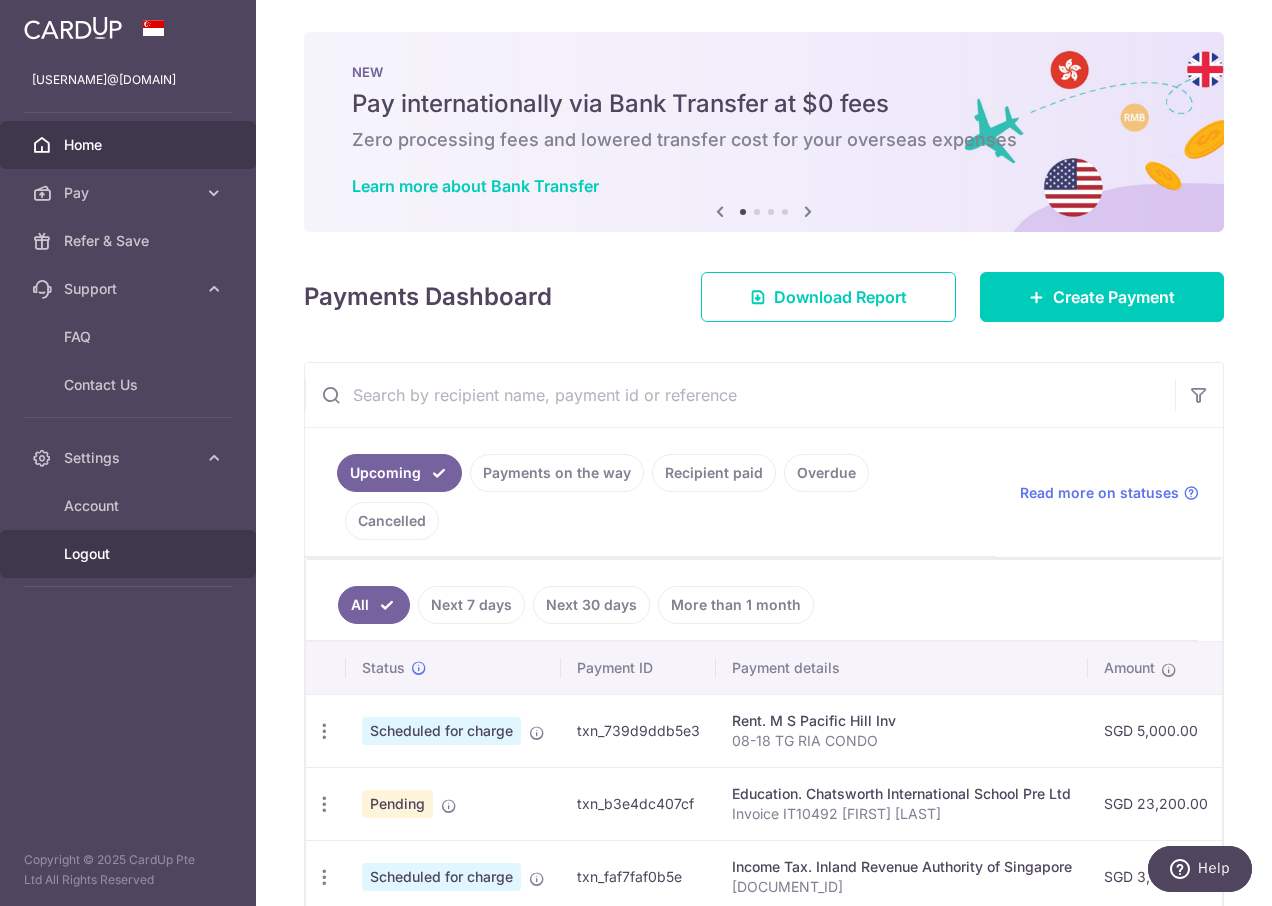 click on "Logout" at bounding box center [130, 554] 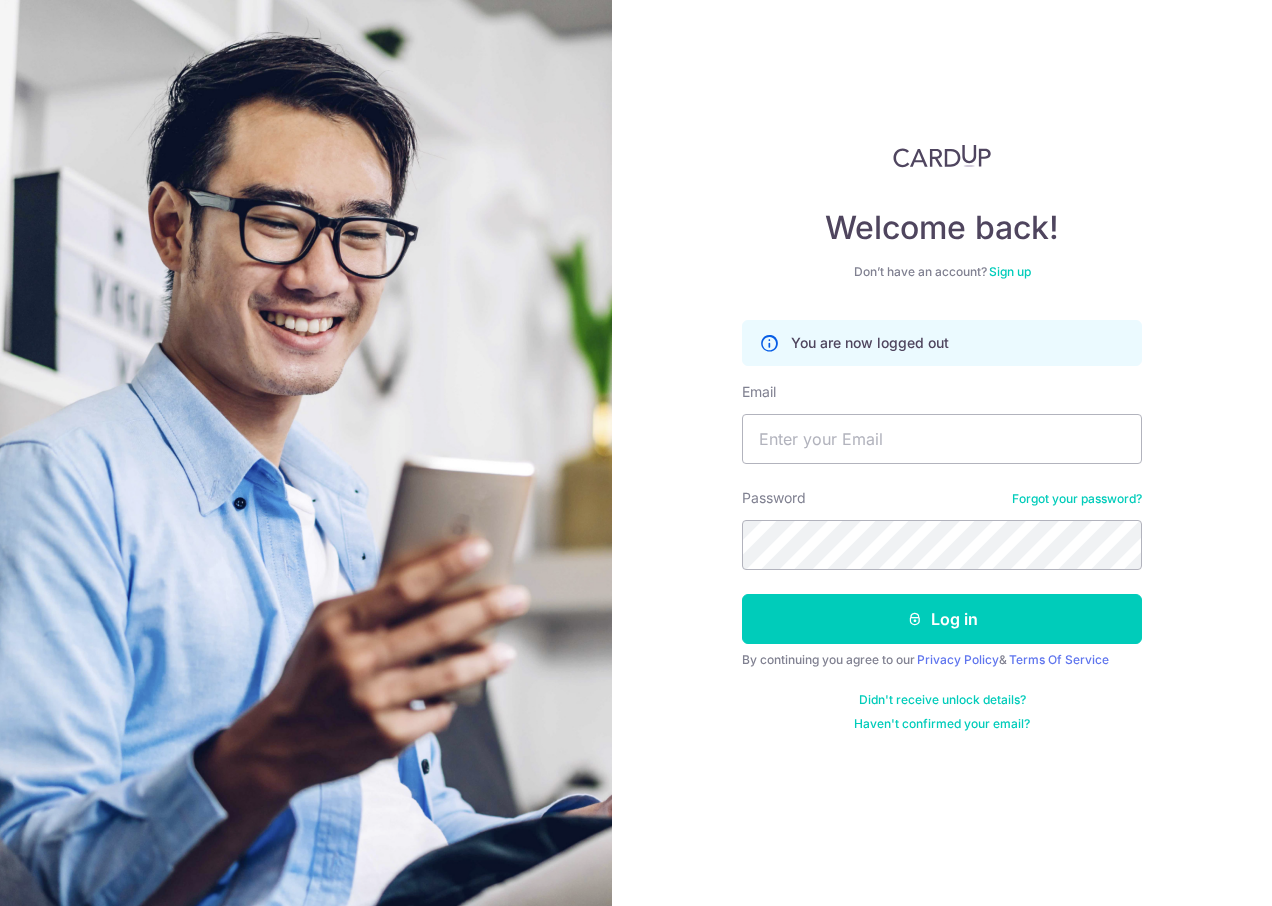 scroll, scrollTop: 0, scrollLeft: 0, axis: both 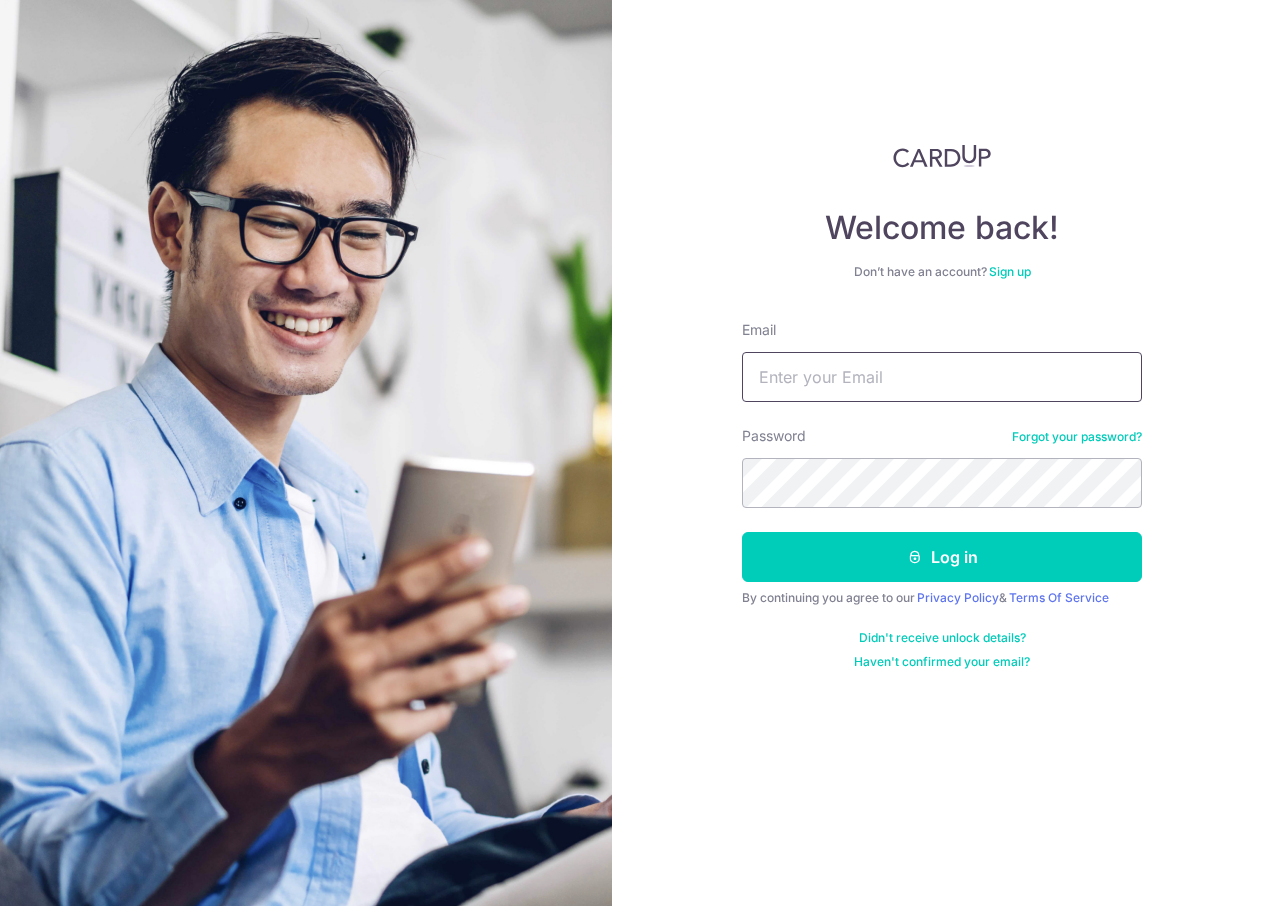 click on "Email" at bounding box center (942, 377) 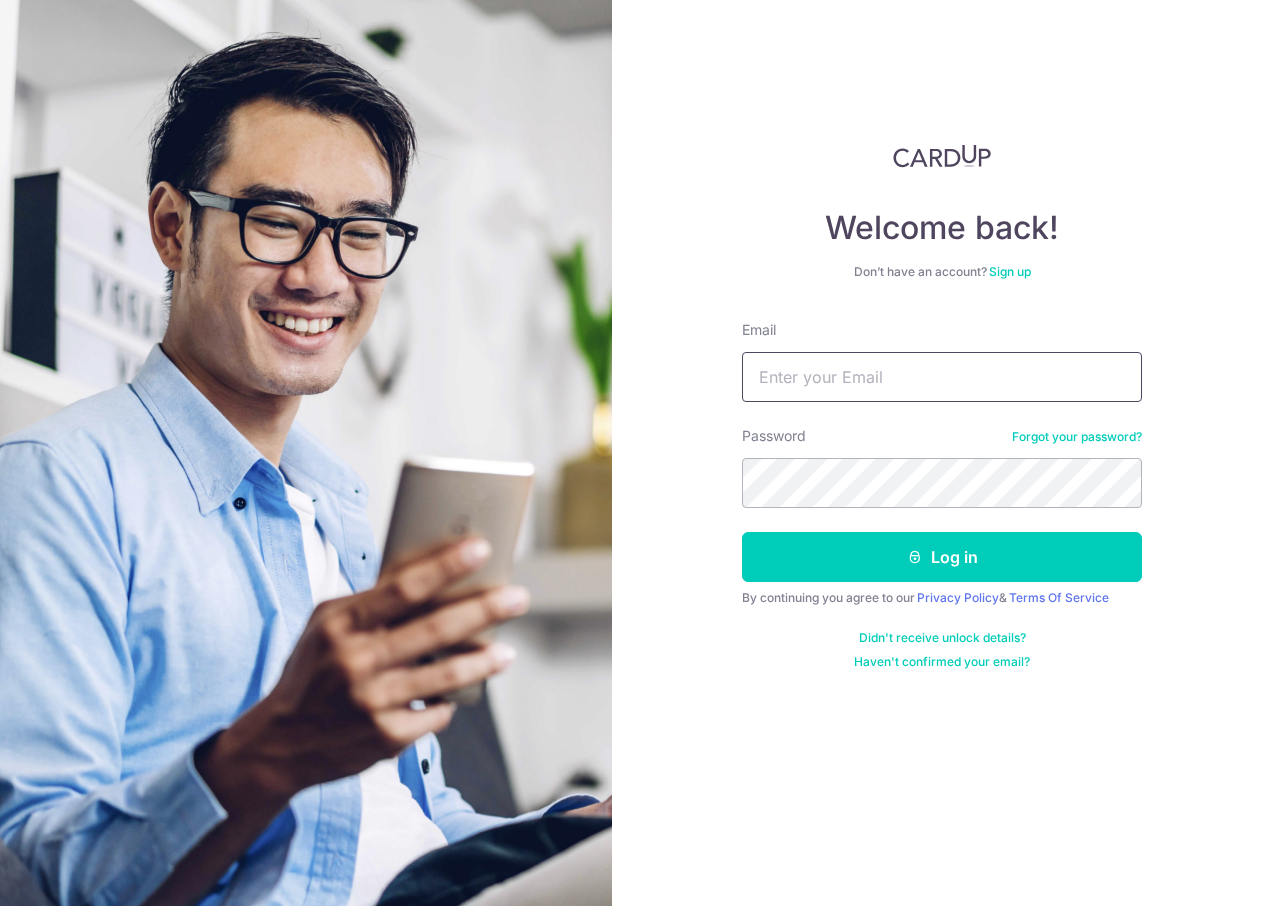 type on "[USERNAME]@[DOMAIN].com" 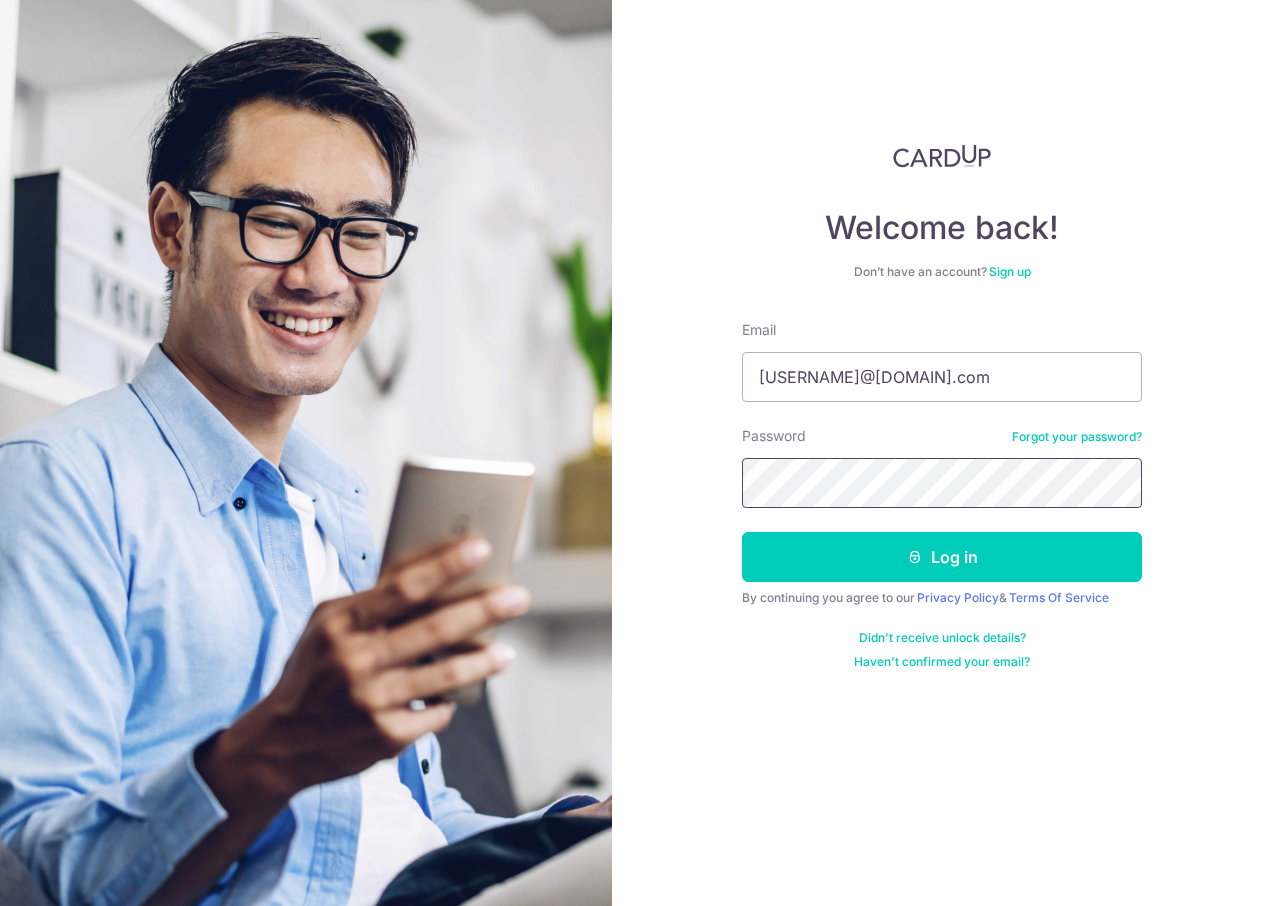 click on "Log in" at bounding box center [942, 557] 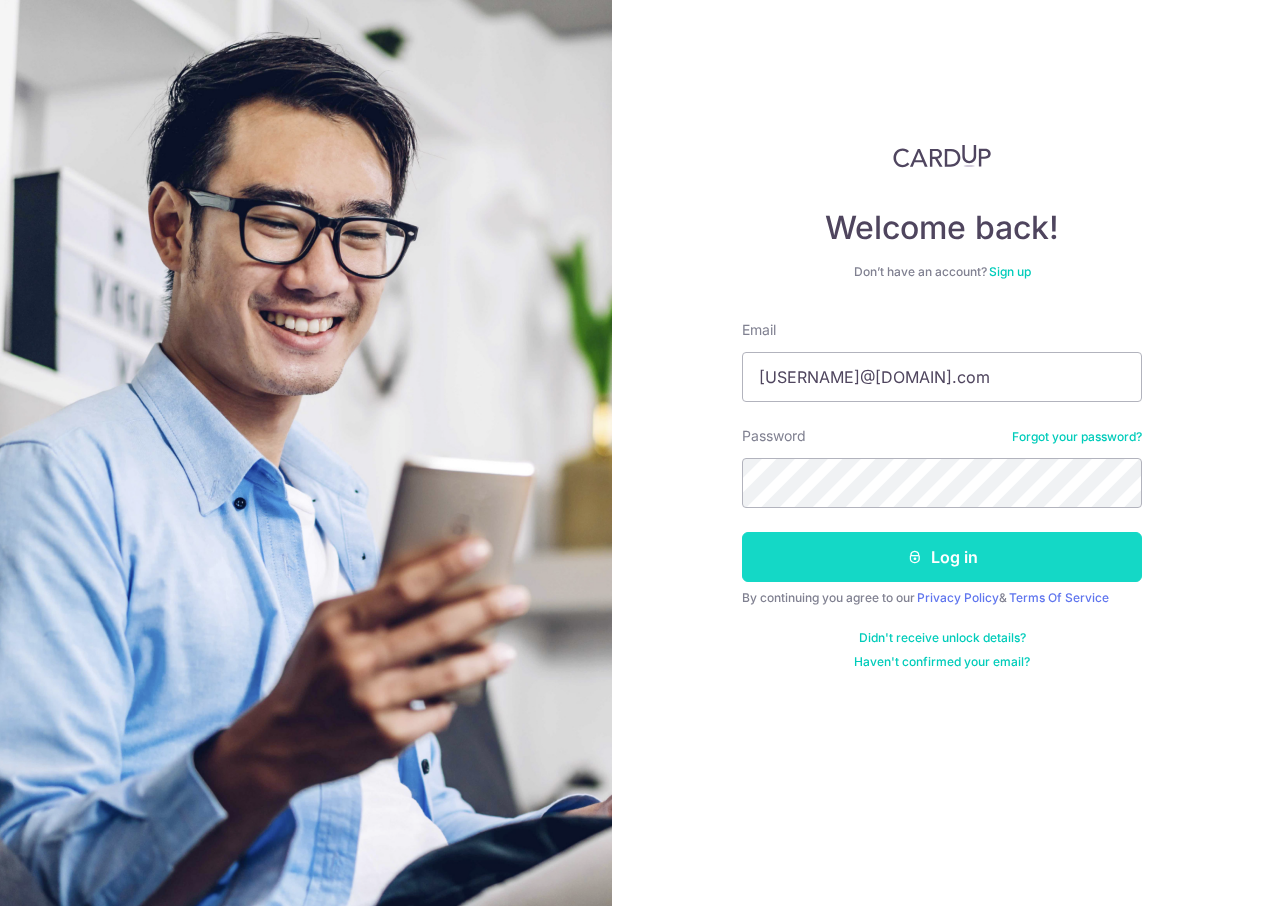 click at bounding box center (915, 557) 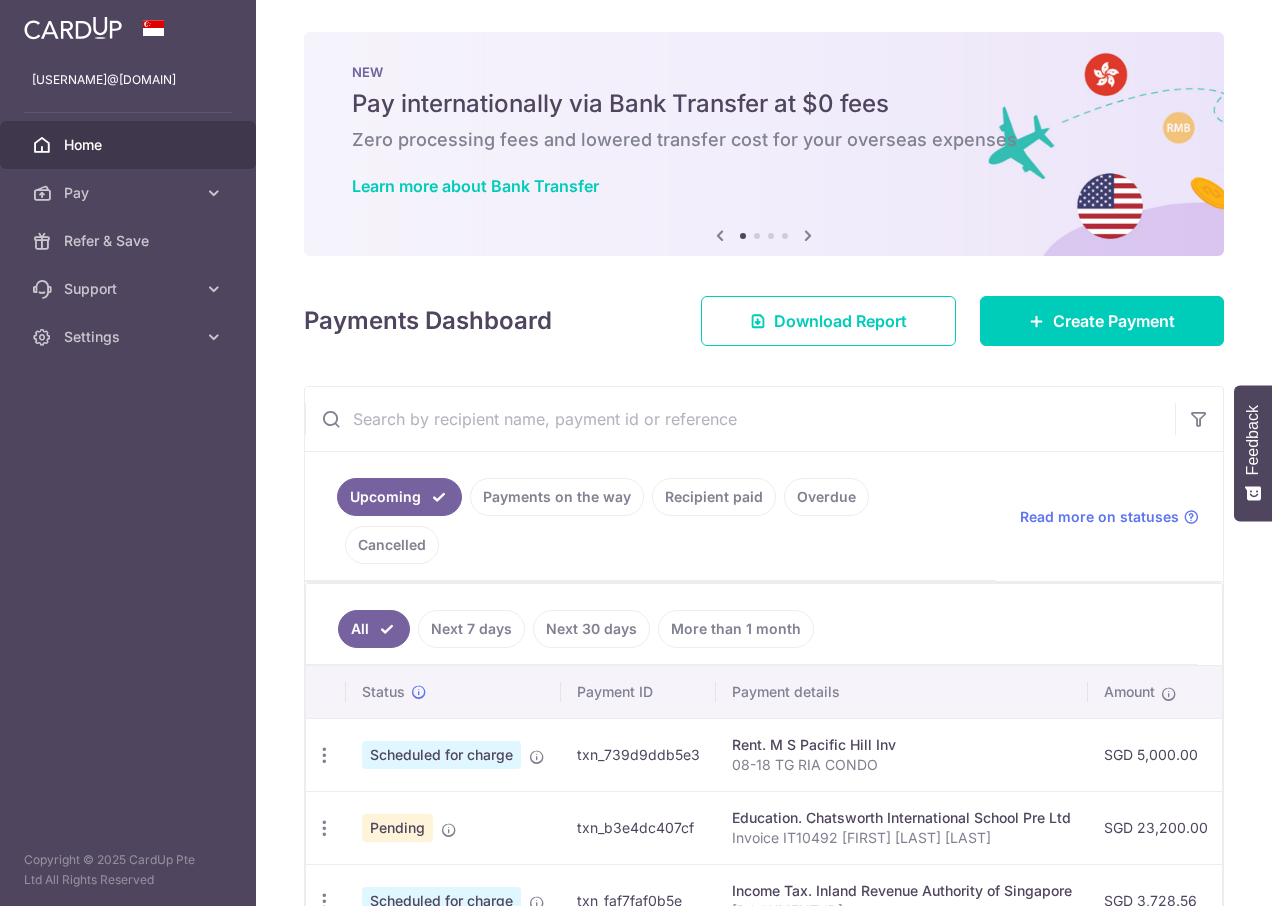 scroll, scrollTop: 0, scrollLeft: 0, axis: both 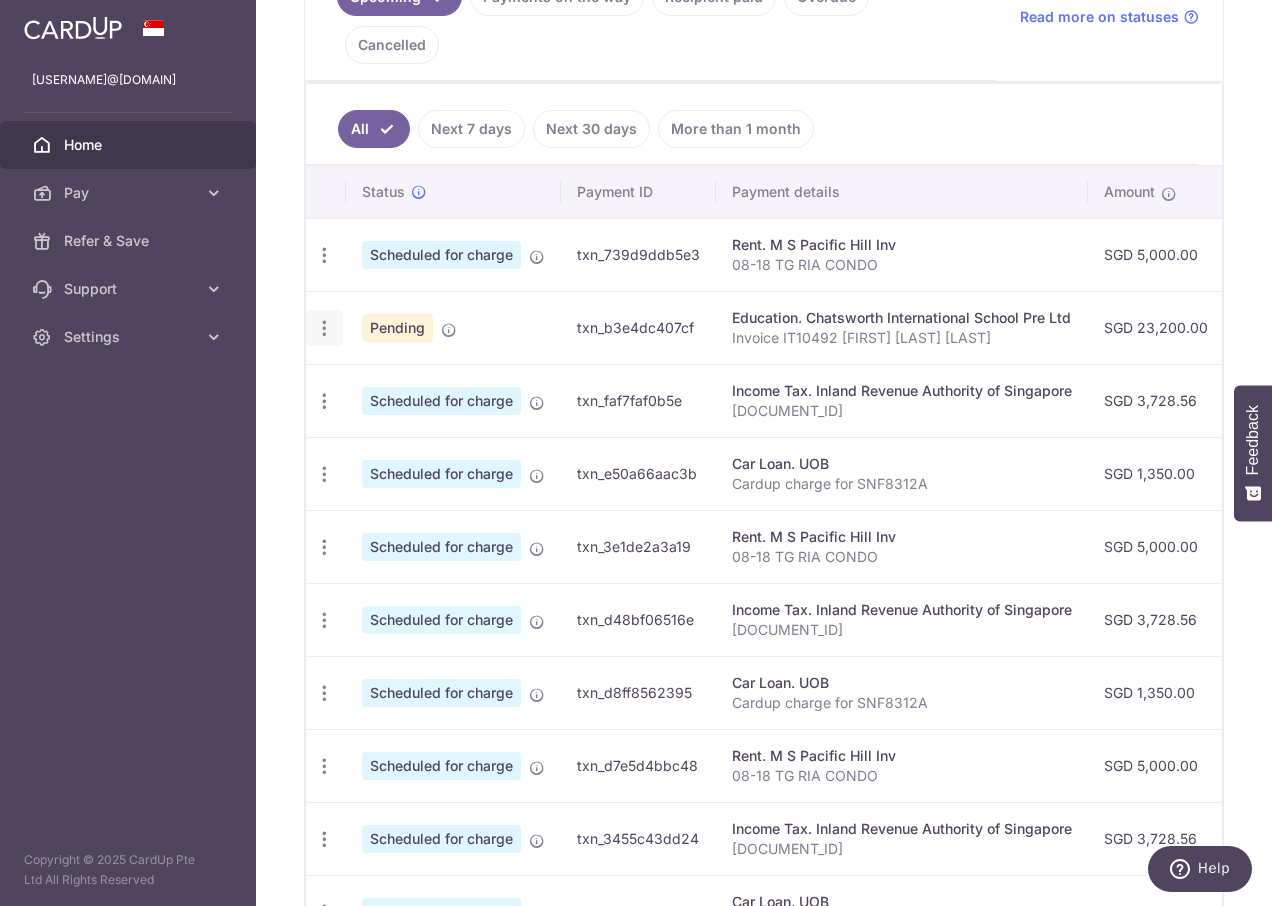 click at bounding box center (324, 255) 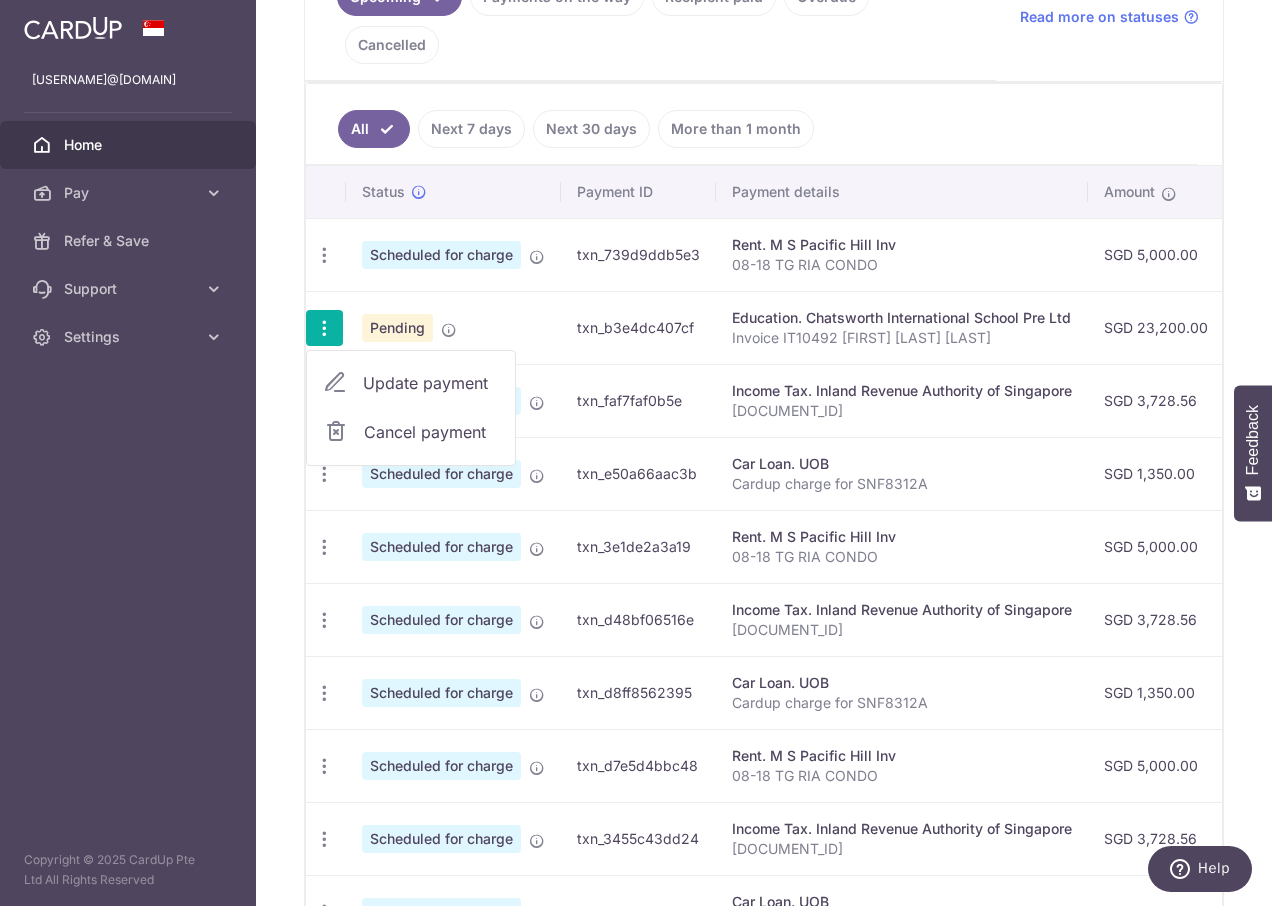 click on "Update payment" at bounding box center (431, 383) 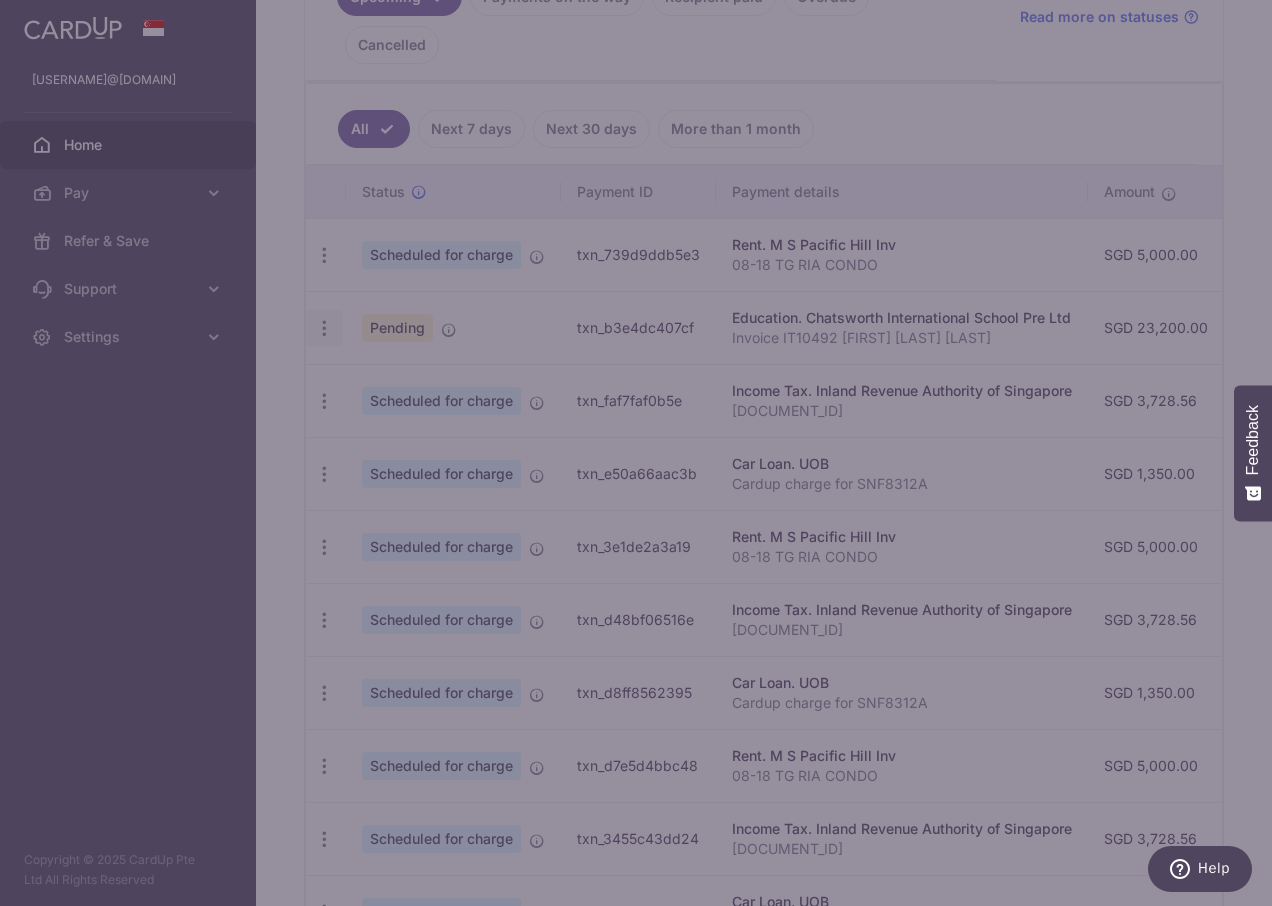 type on "OFF225" 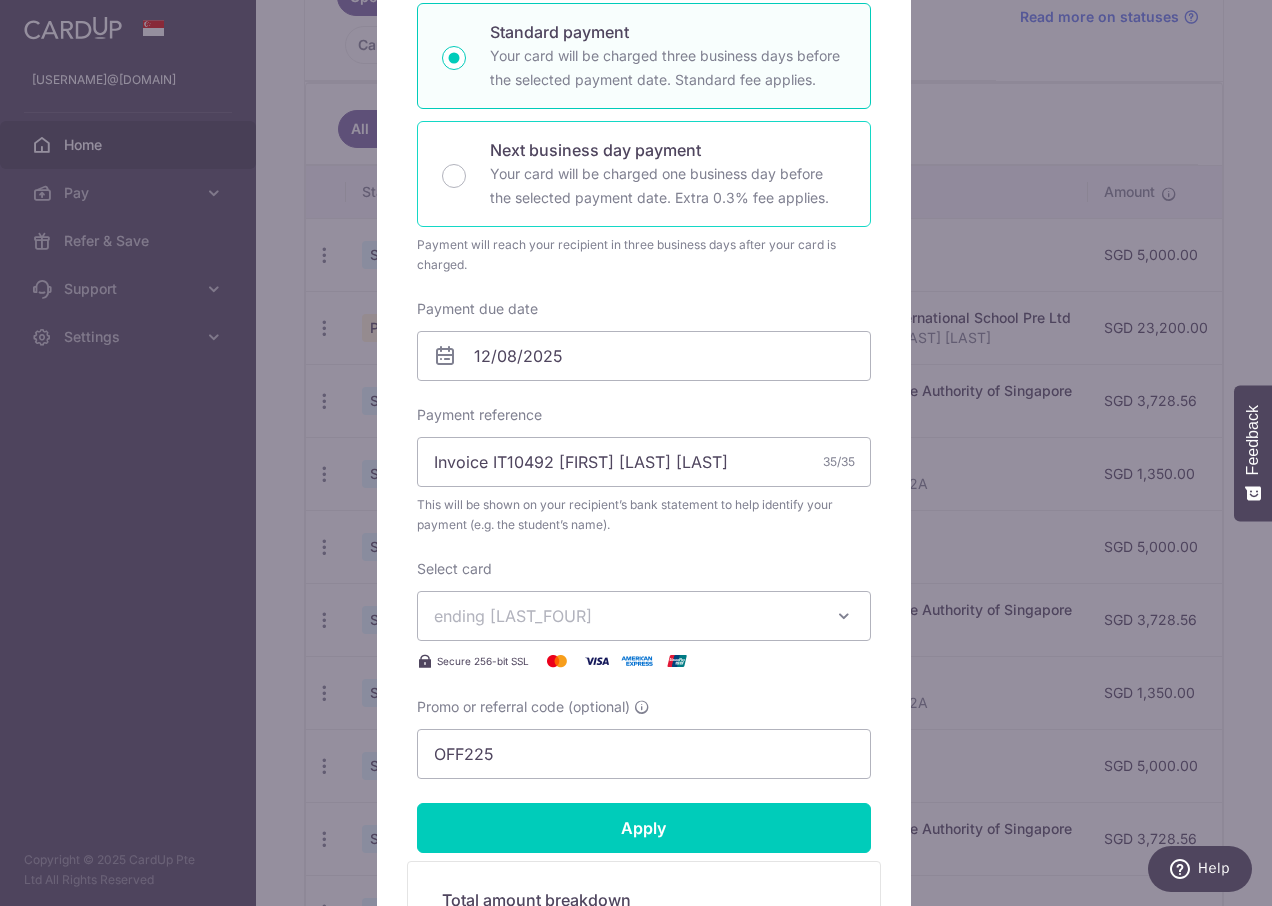 scroll, scrollTop: 500, scrollLeft: 0, axis: vertical 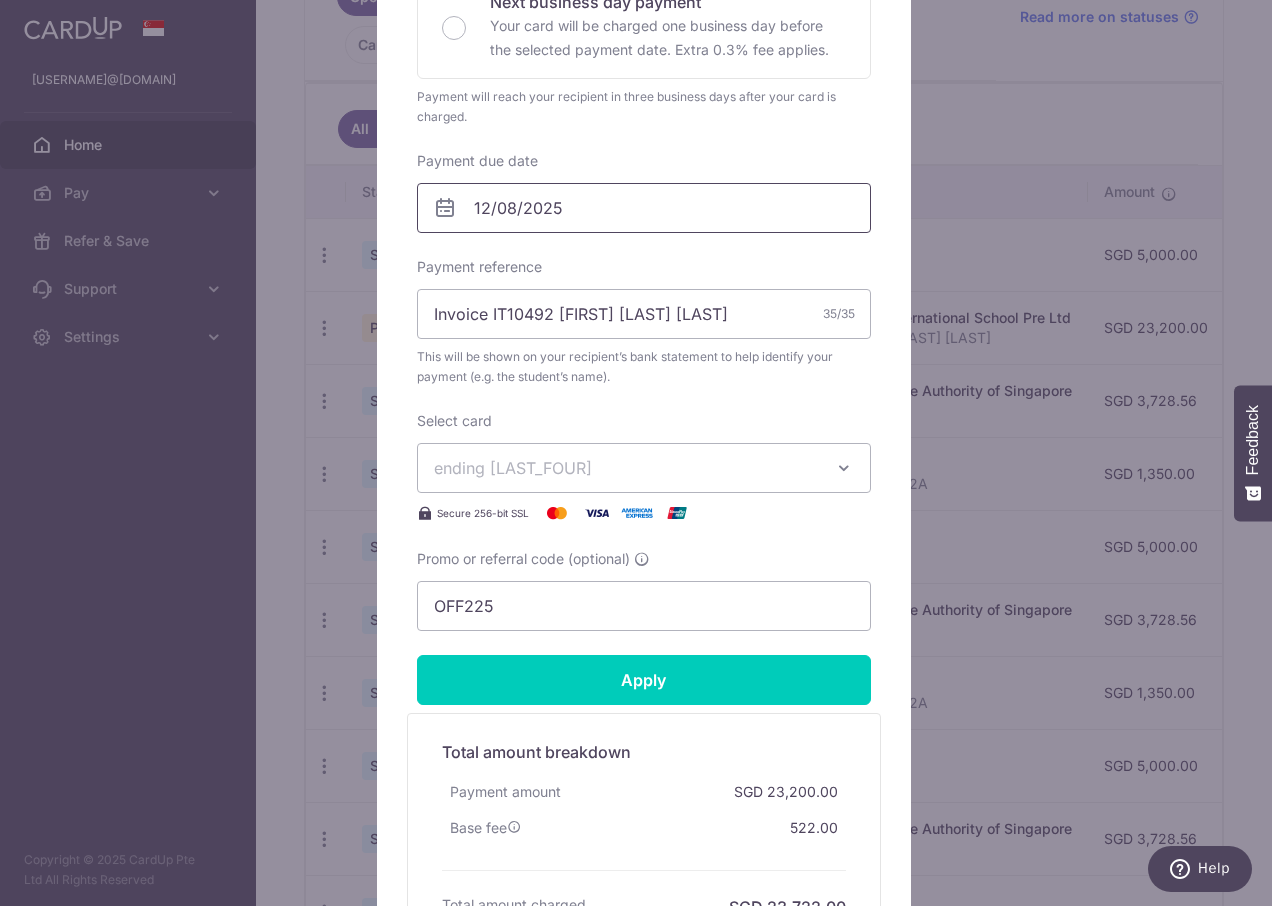click on "12/08/2025" at bounding box center (644, 208) 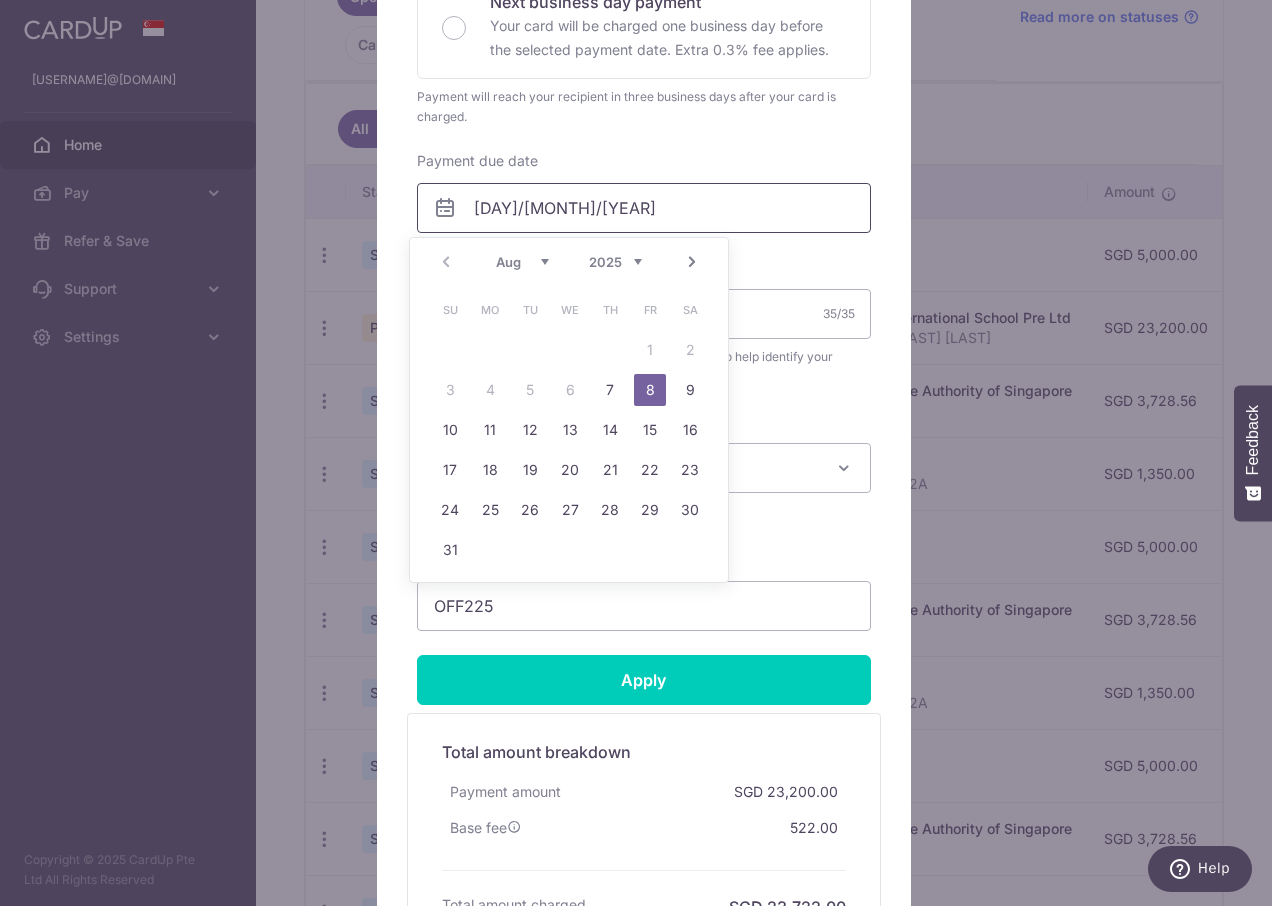 type on "8/08/2025" 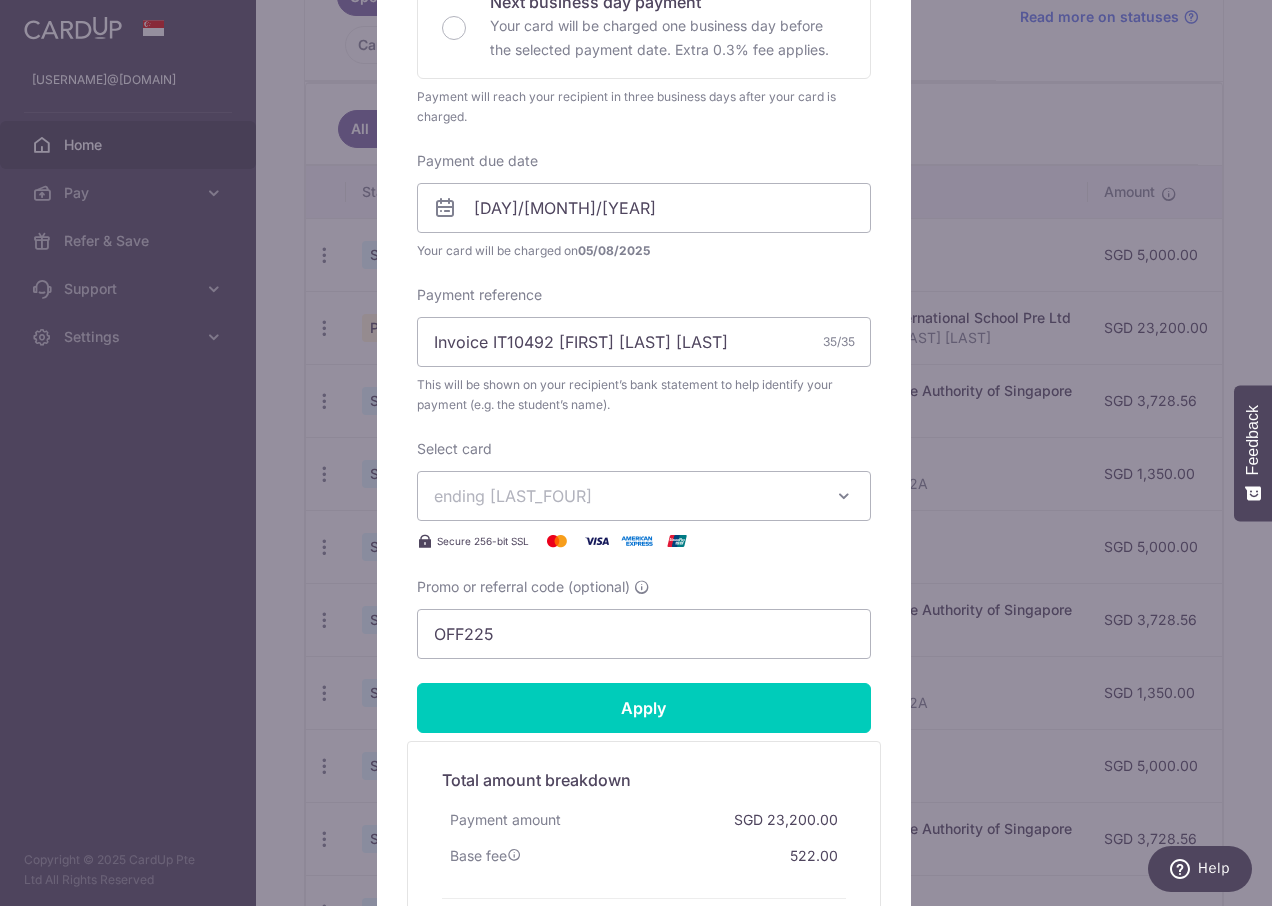 click on "Enter payment amount
23,200.00
23200.00
SGD
To change the payment amount, please cancel this payment and create a new payment with updated supporting documents.
As the payment amount is large, for your account security we will send you a notification via SMS and email on the payment charge date requiring your response to confirm the charge.
Select payment plan
Standard payment" at bounding box center [644, 192] 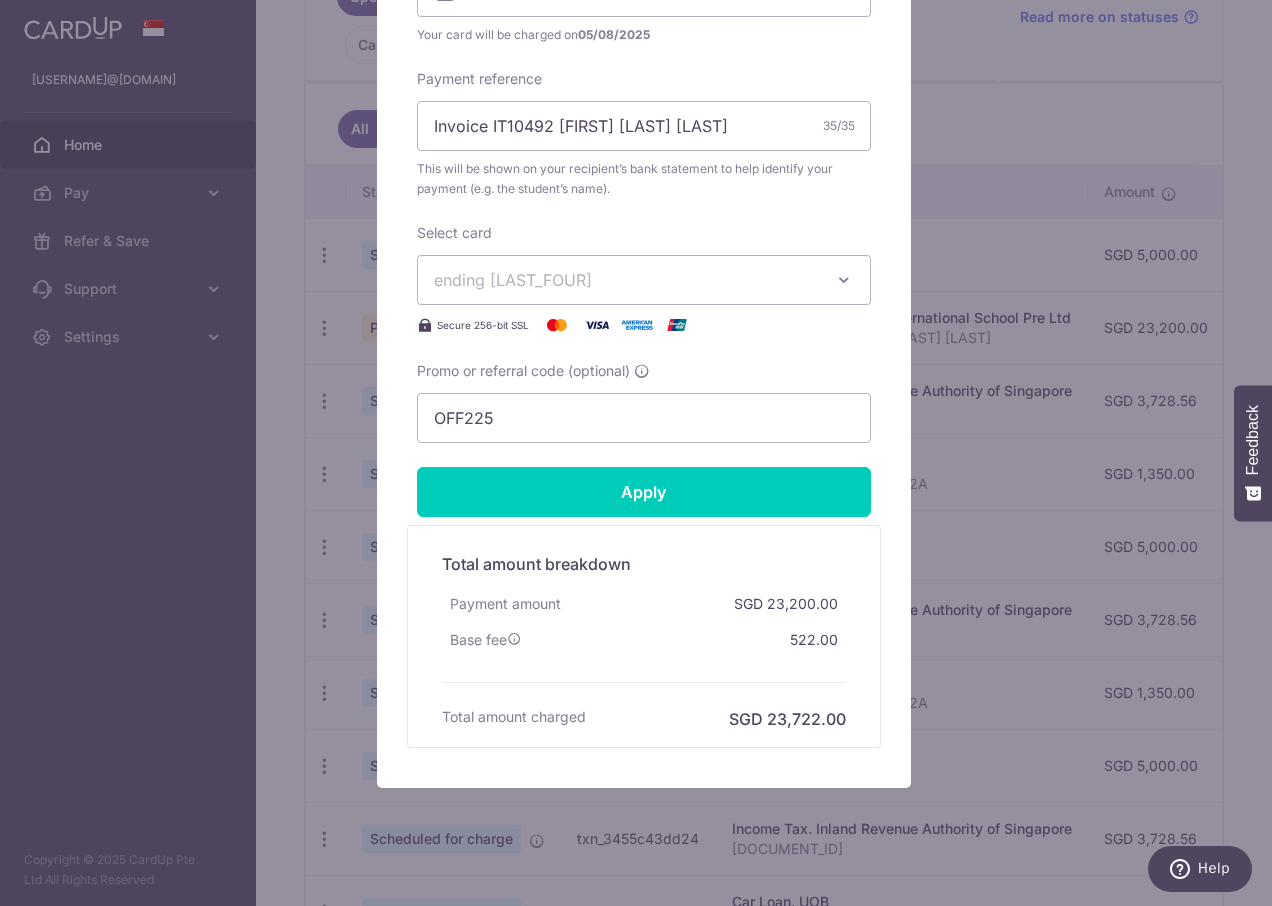 scroll, scrollTop: 743, scrollLeft: 0, axis: vertical 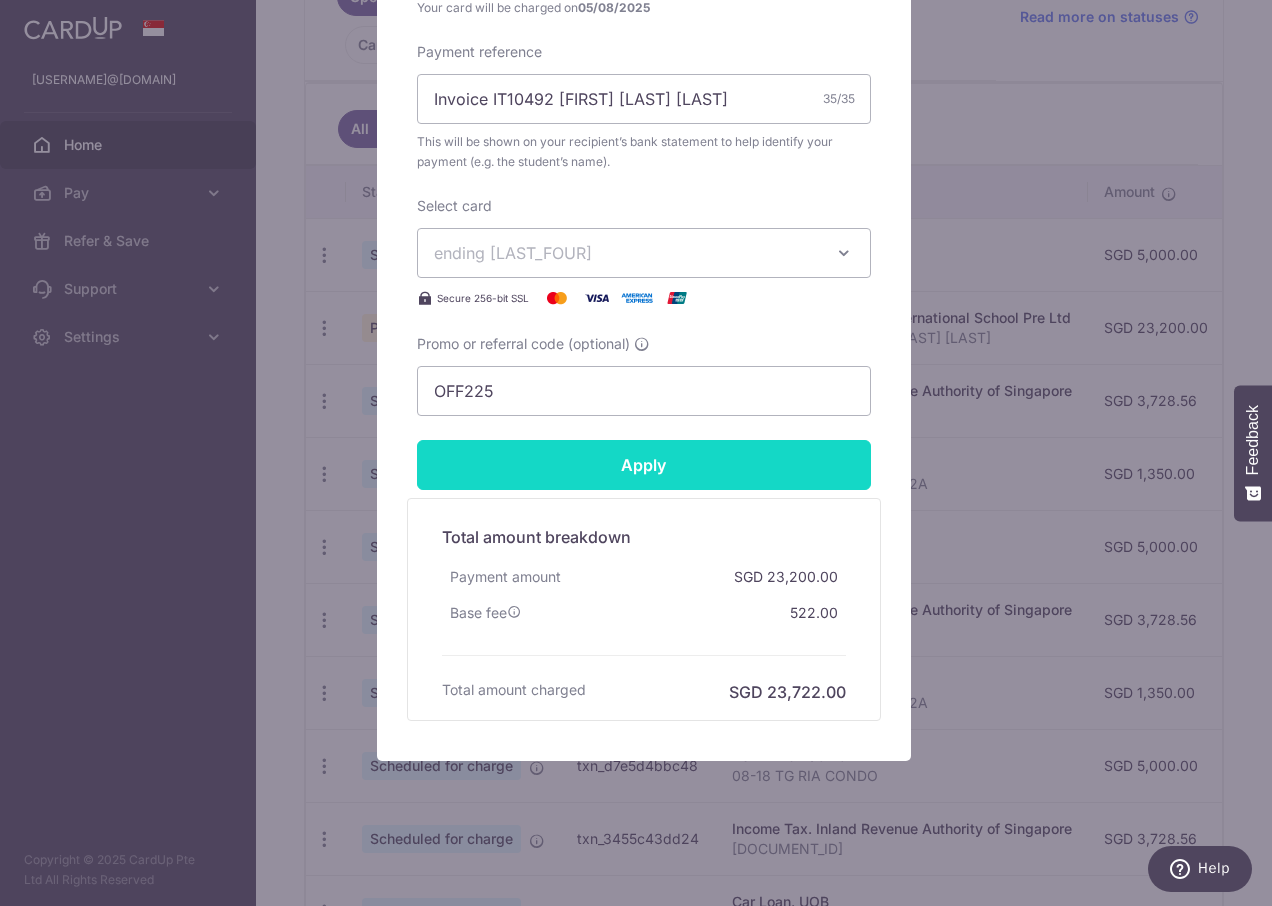 click on "Apply" at bounding box center [644, 465] 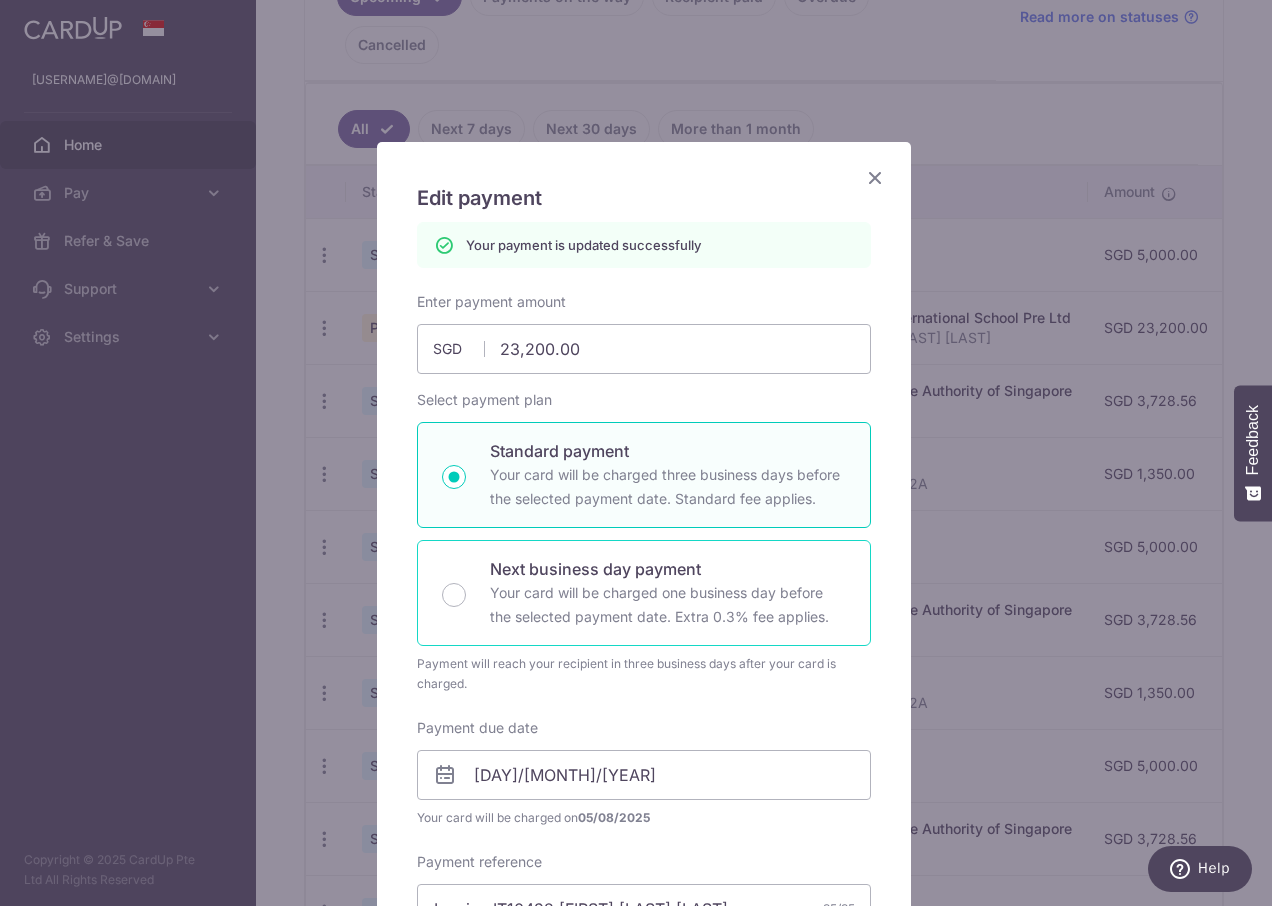 scroll, scrollTop: 0, scrollLeft: 0, axis: both 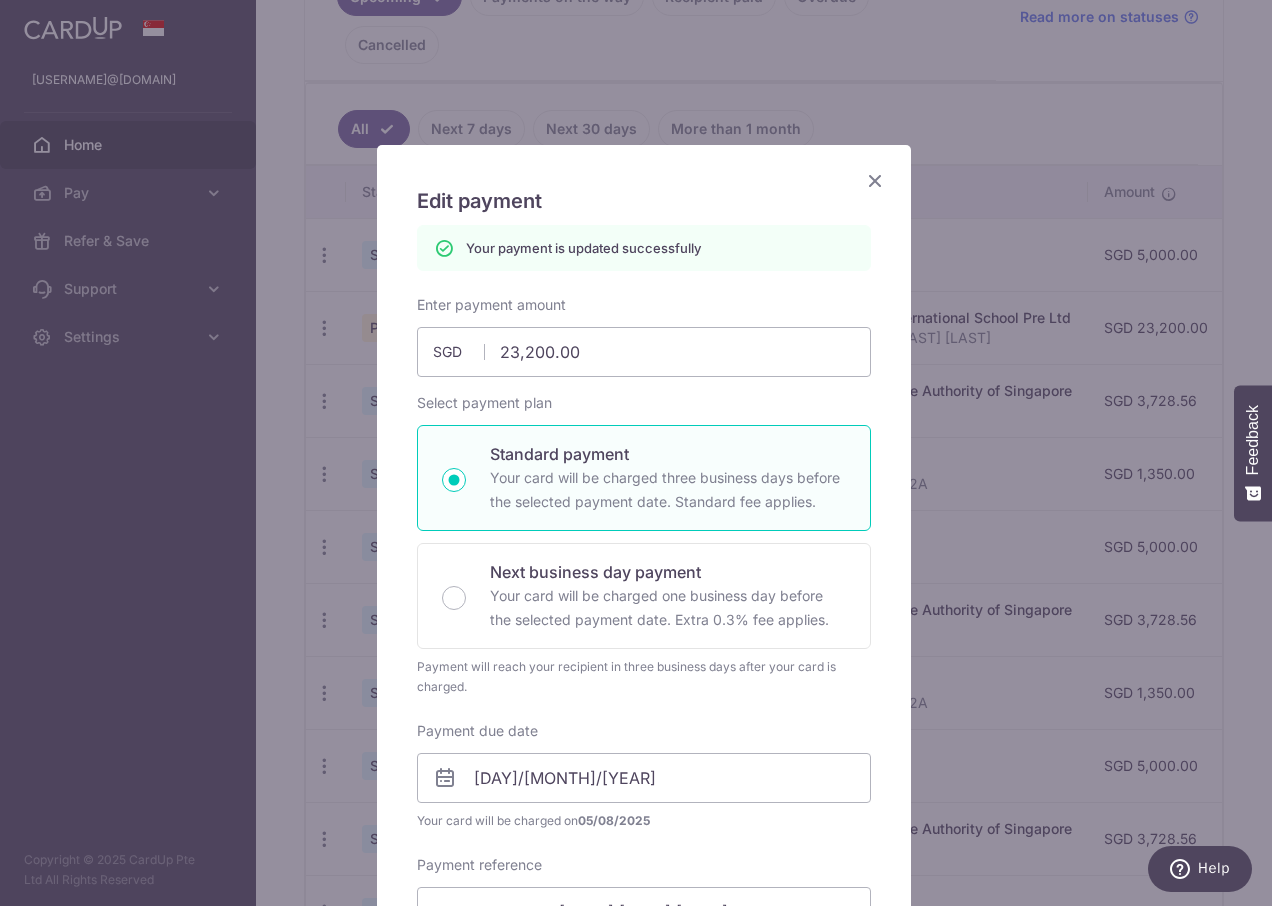 click at bounding box center (875, 180) 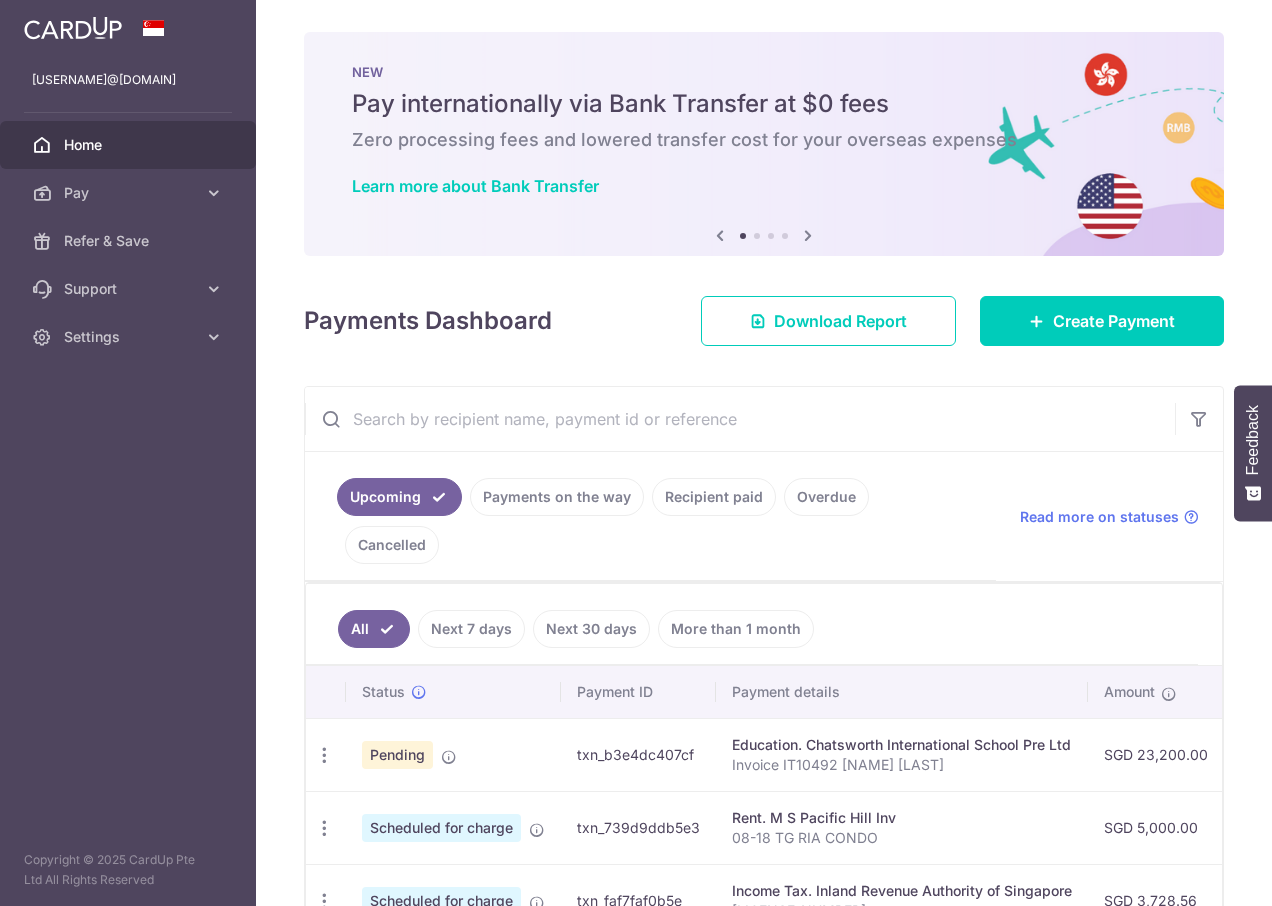 scroll, scrollTop: 0, scrollLeft: 0, axis: both 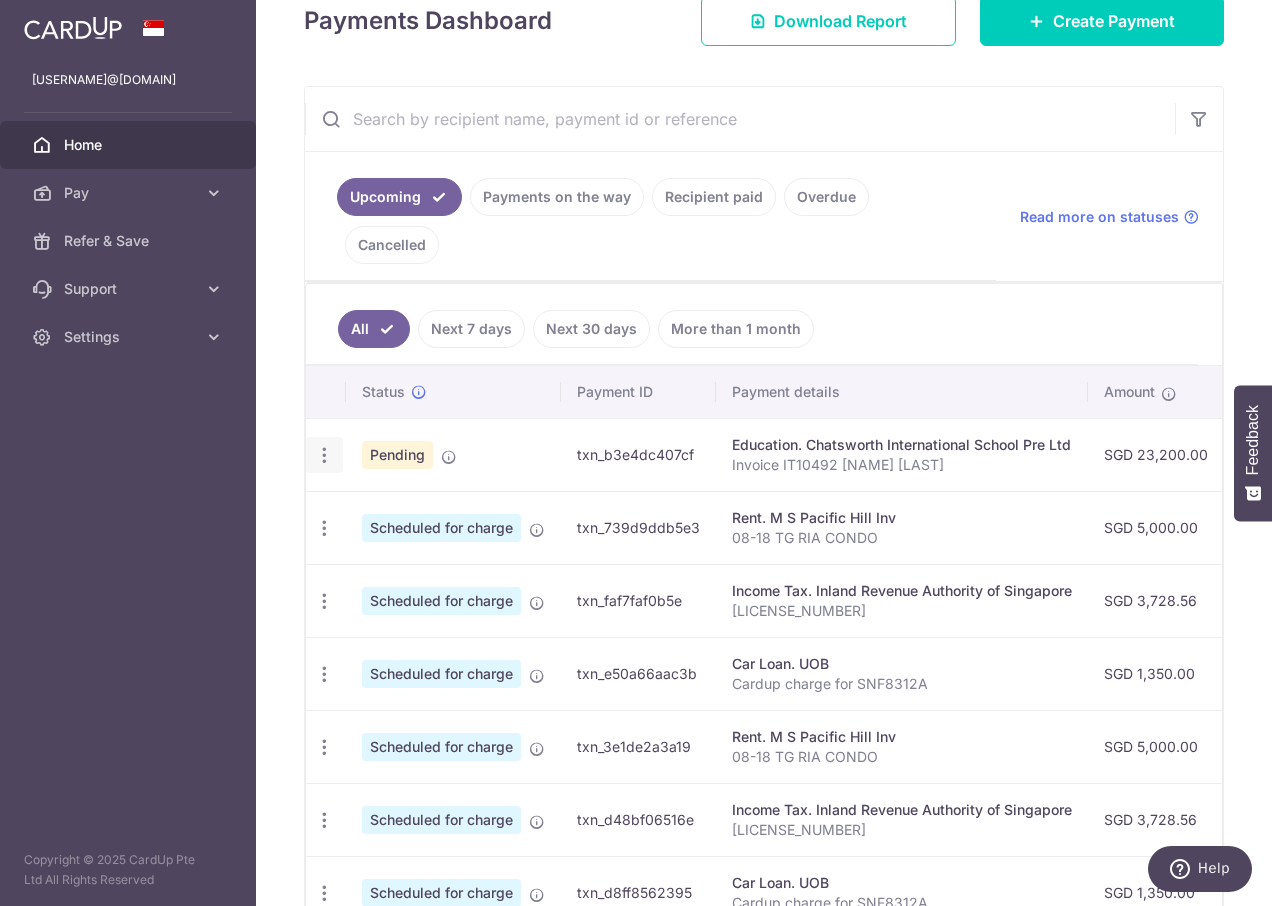 click at bounding box center (324, 455) 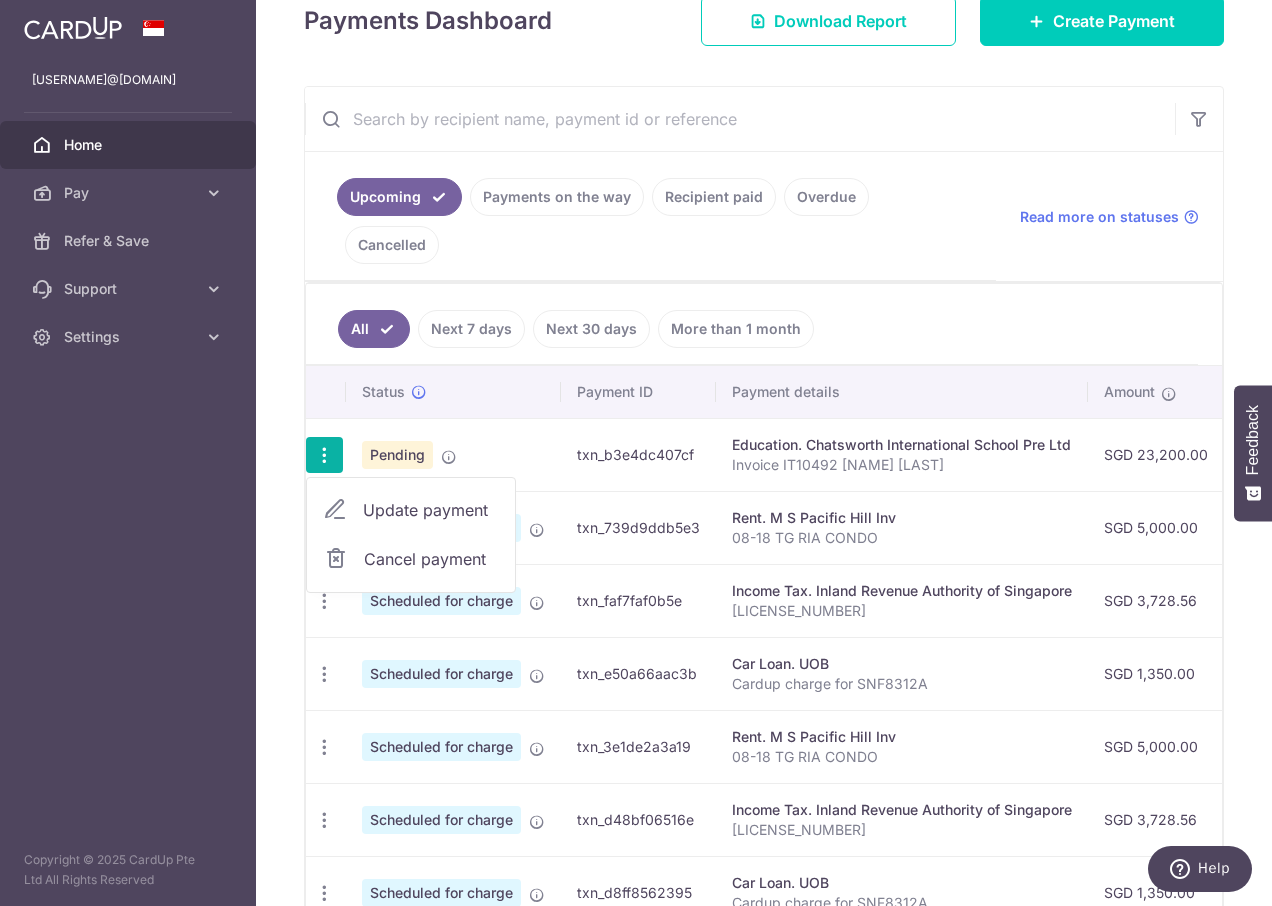 click on "Update payment" at bounding box center (431, 510) 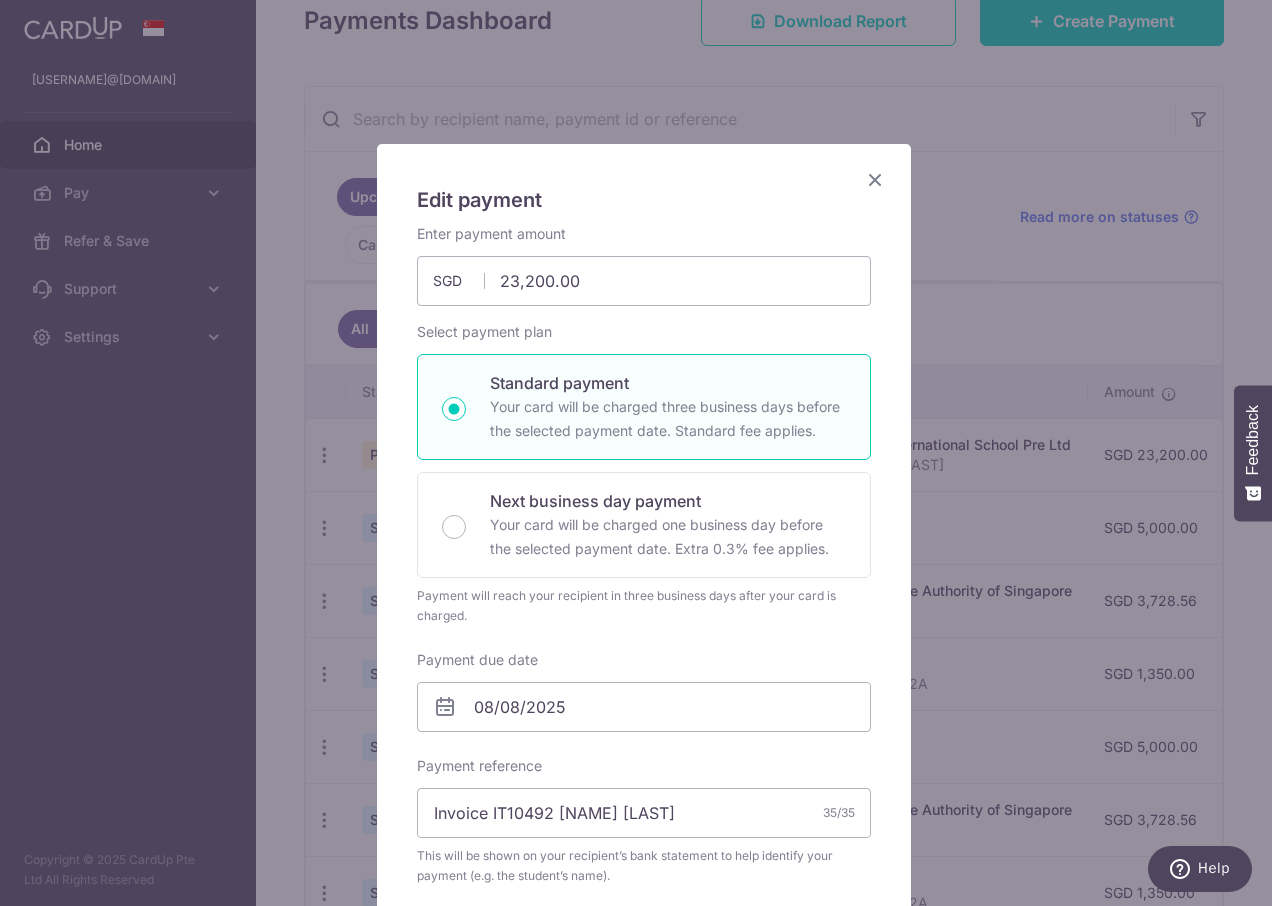 scroll, scrollTop: 0, scrollLeft: 0, axis: both 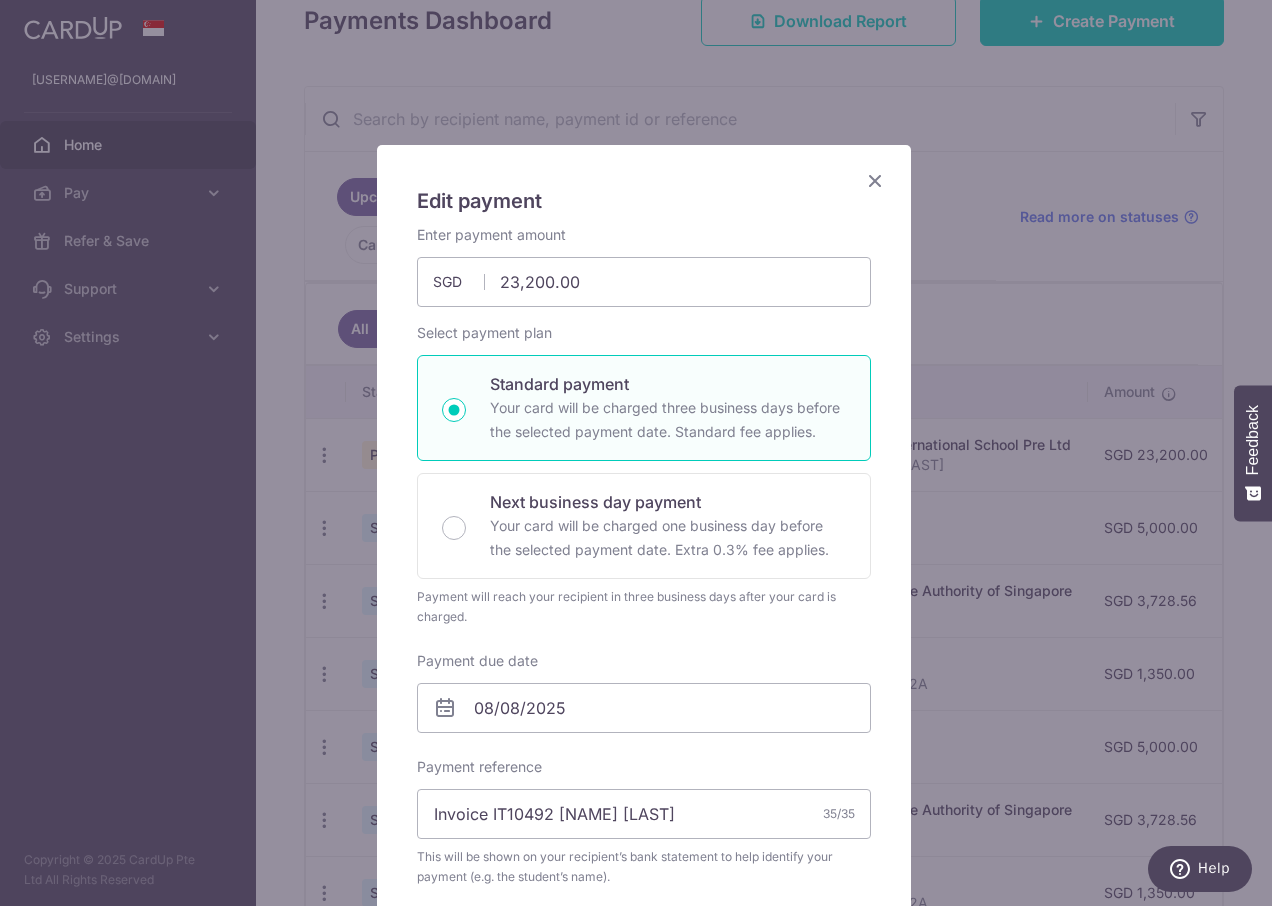 click at bounding box center (875, 180) 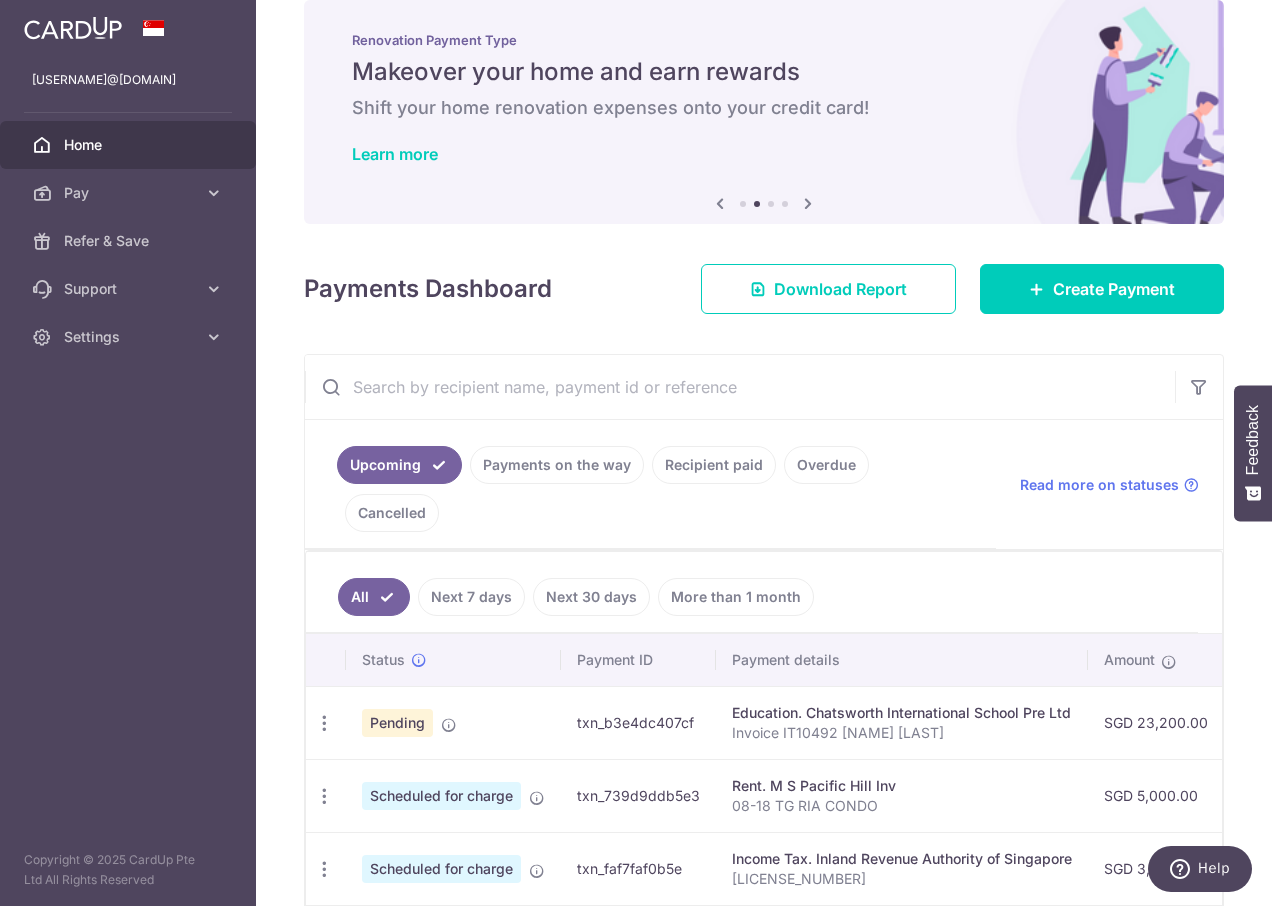 scroll, scrollTop: 0, scrollLeft: 0, axis: both 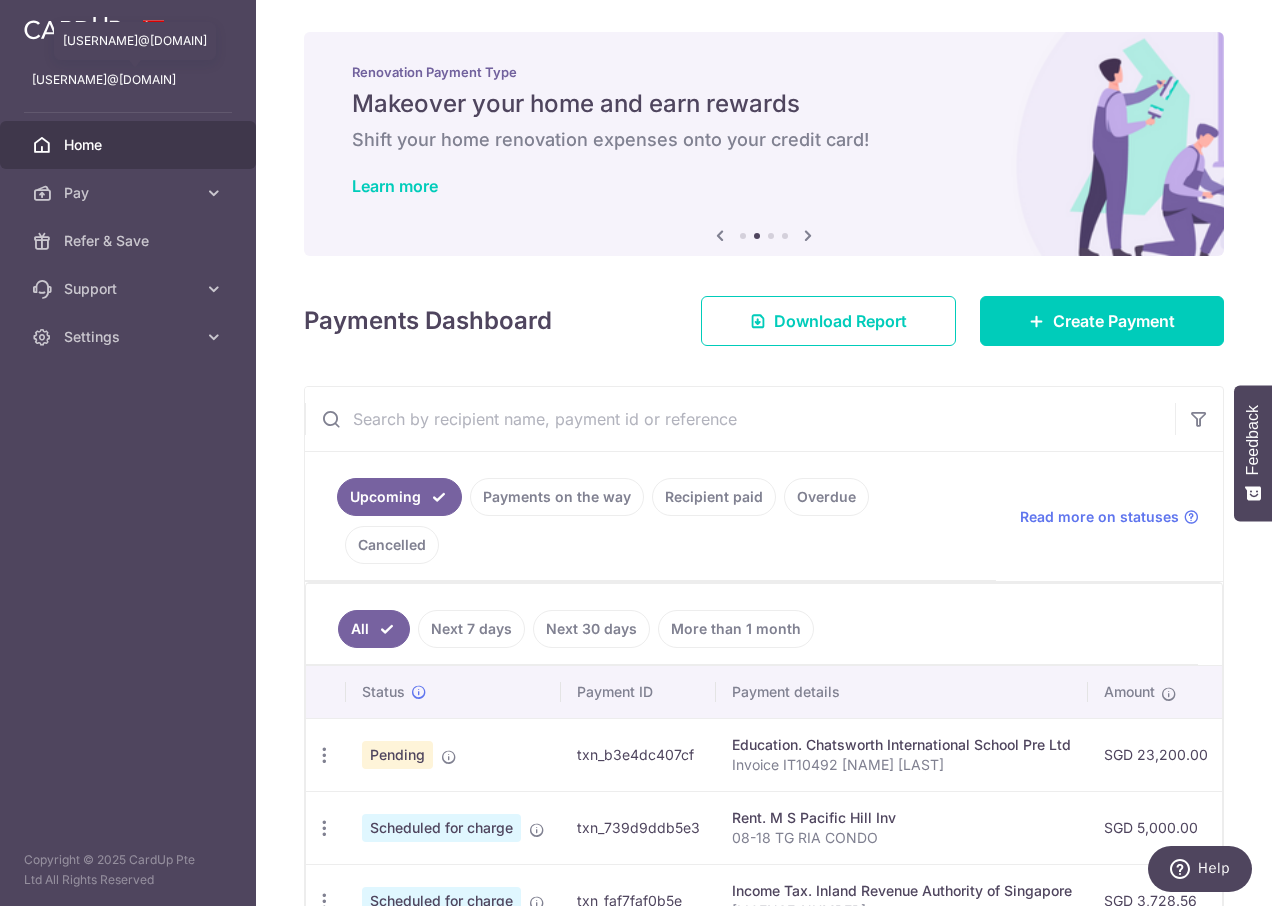 click on "zefri.denis@gmail.com" at bounding box center (128, 80) 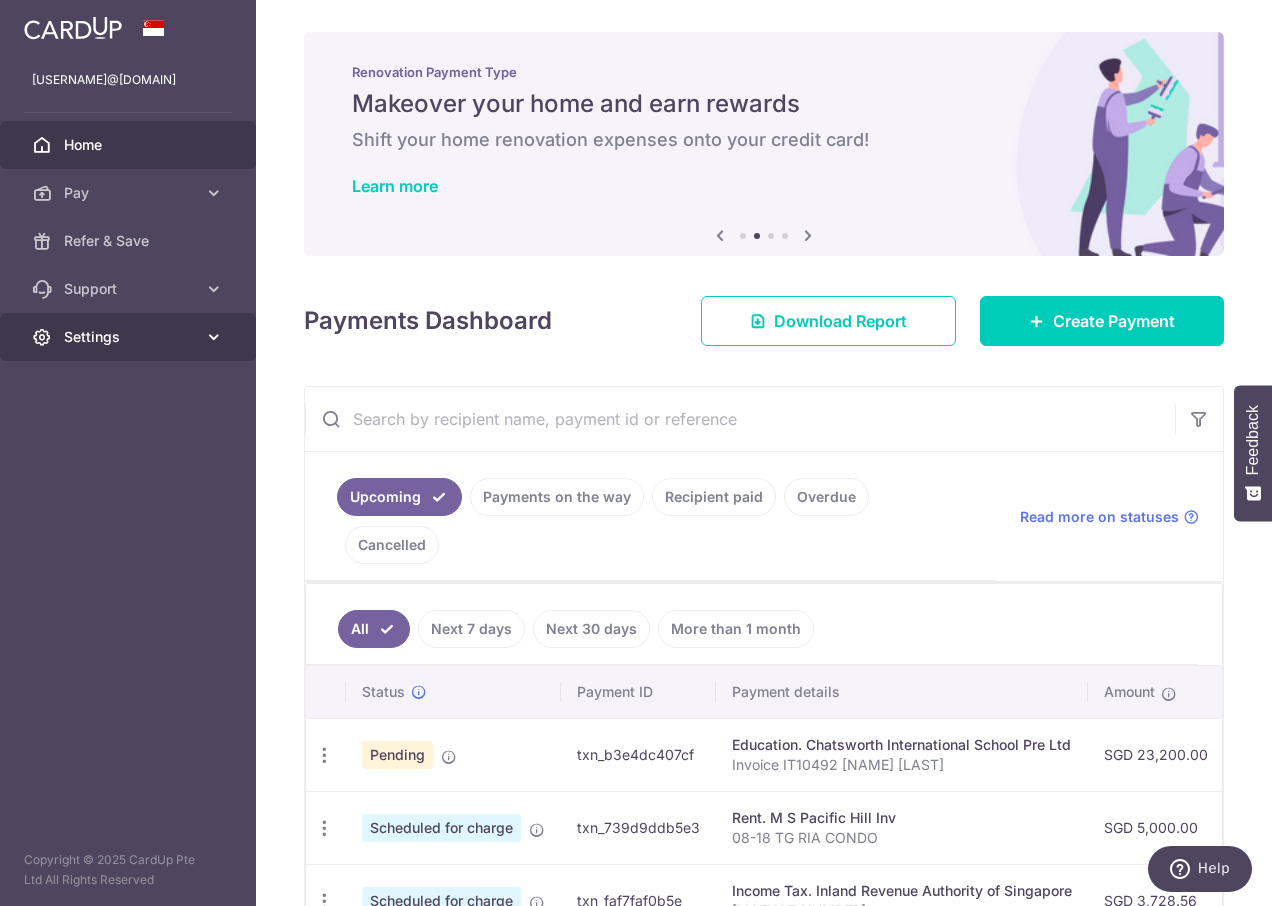 click at bounding box center [214, 337] 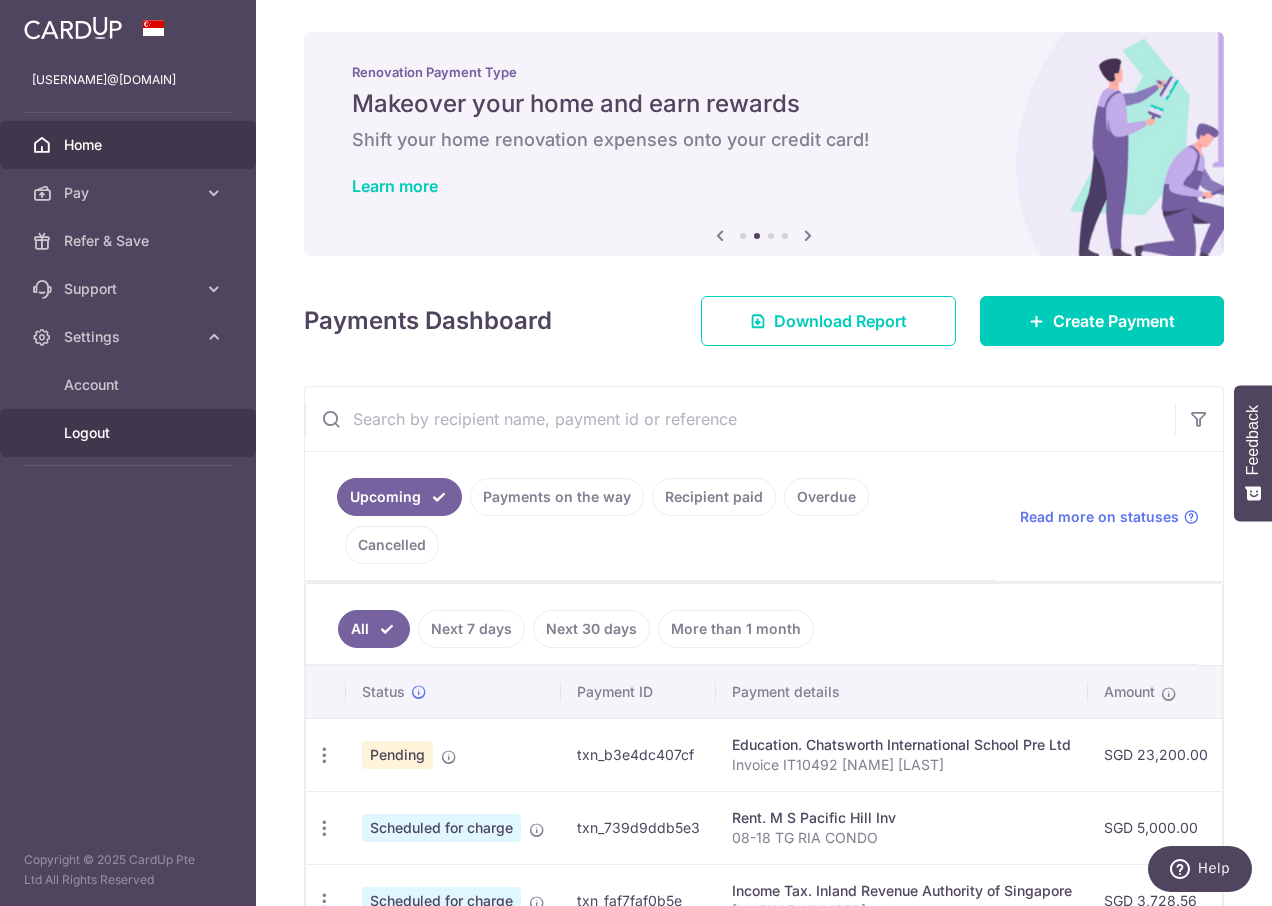 click on "Logout" at bounding box center (130, 433) 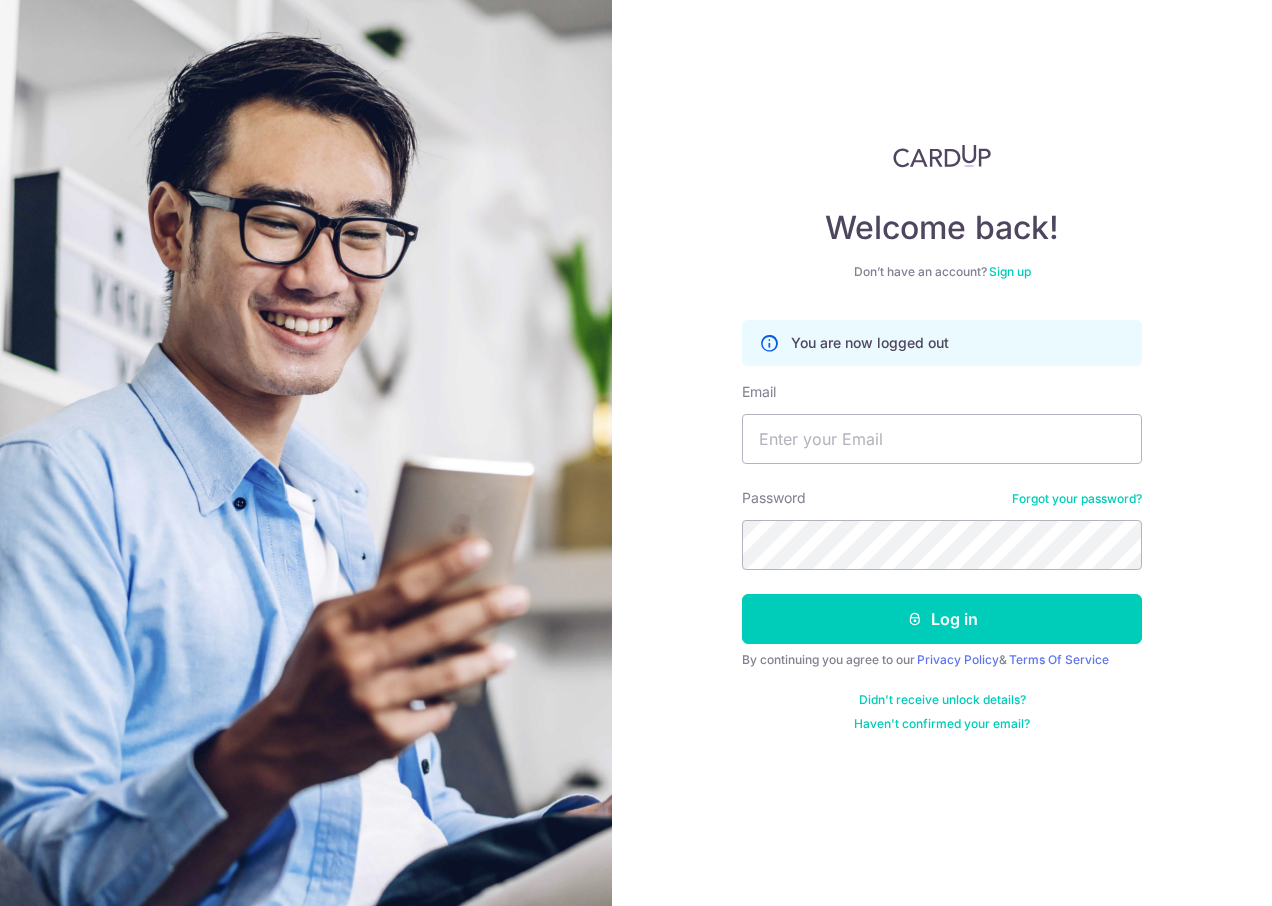scroll, scrollTop: 0, scrollLeft: 0, axis: both 